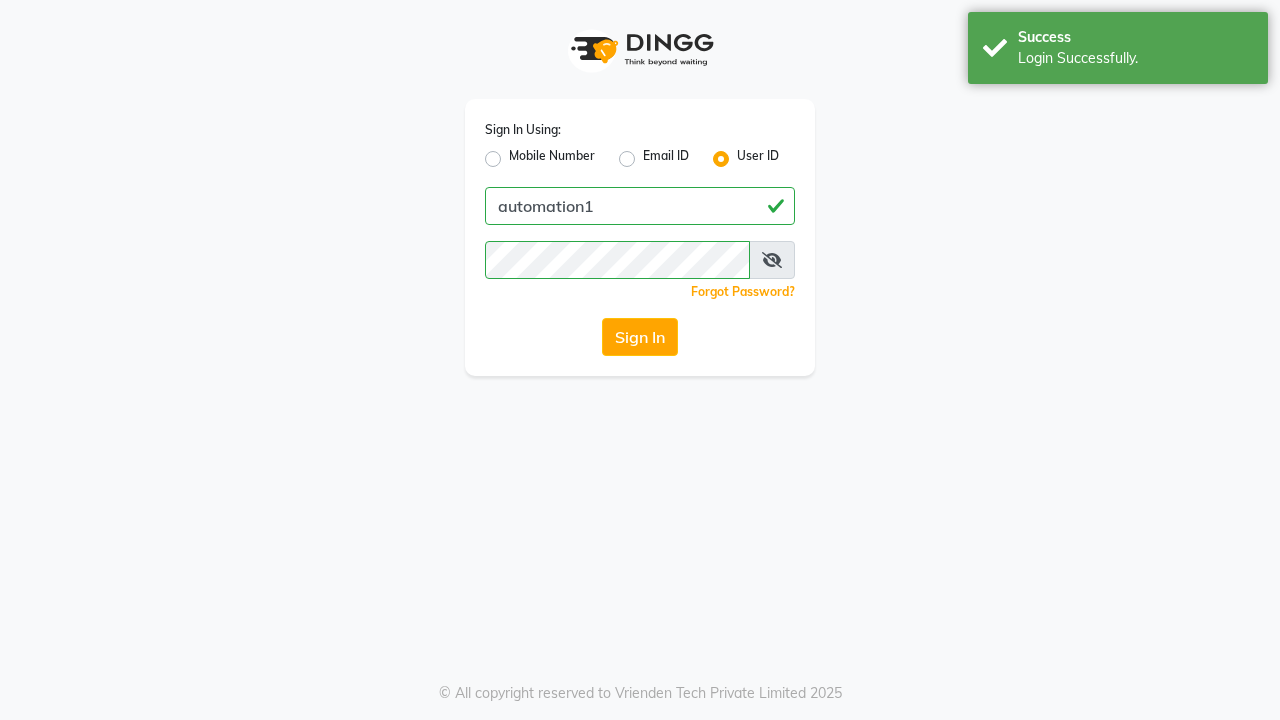 scroll, scrollTop: 0, scrollLeft: 0, axis: both 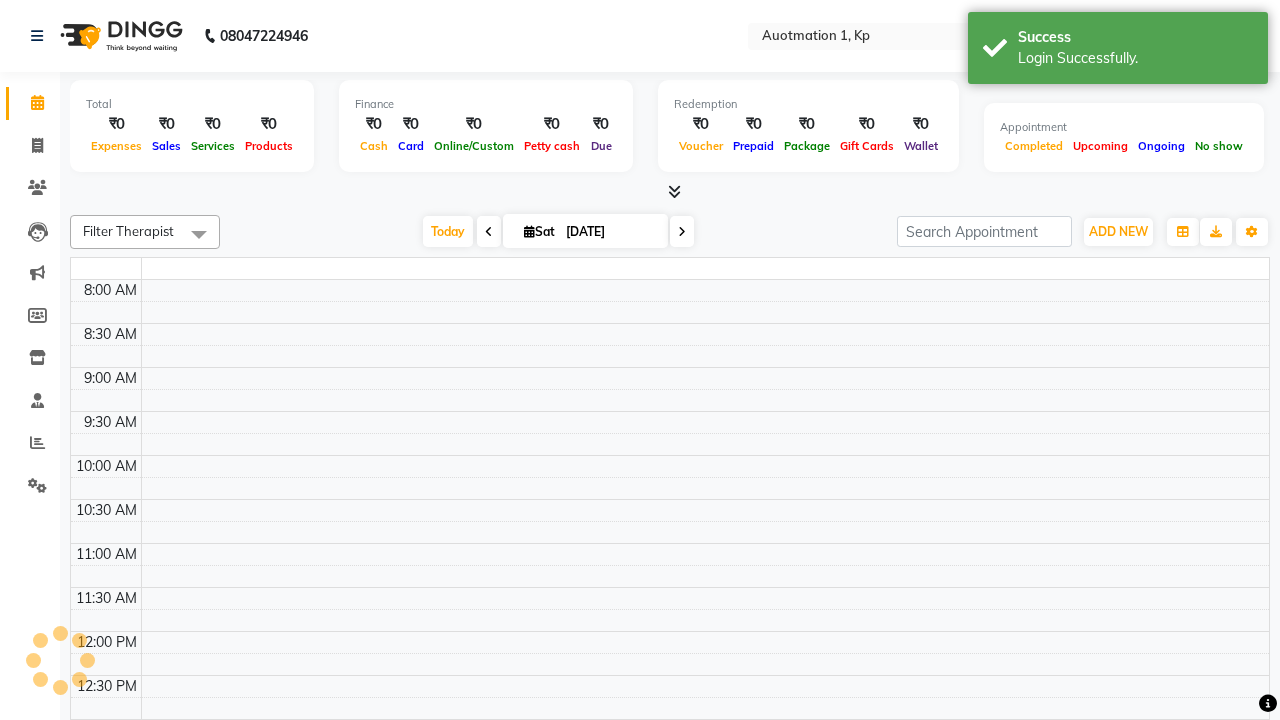 select on "en" 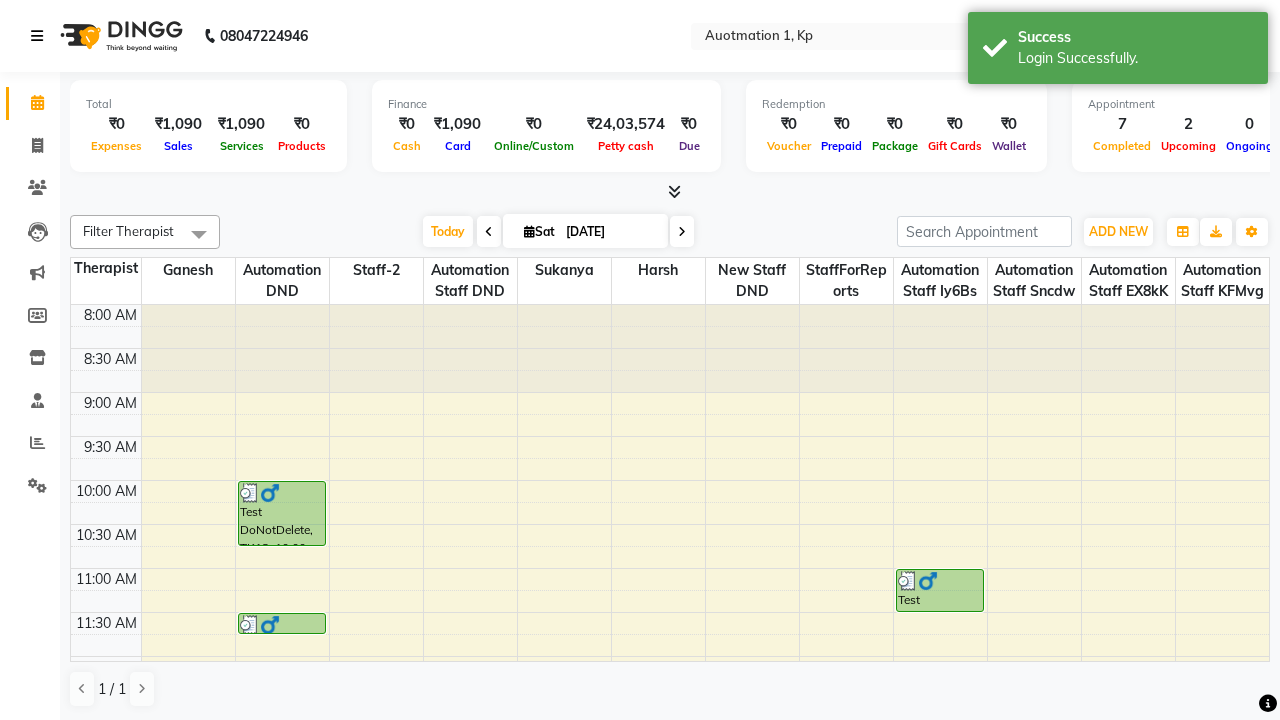 click at bounding box center [37, 36] 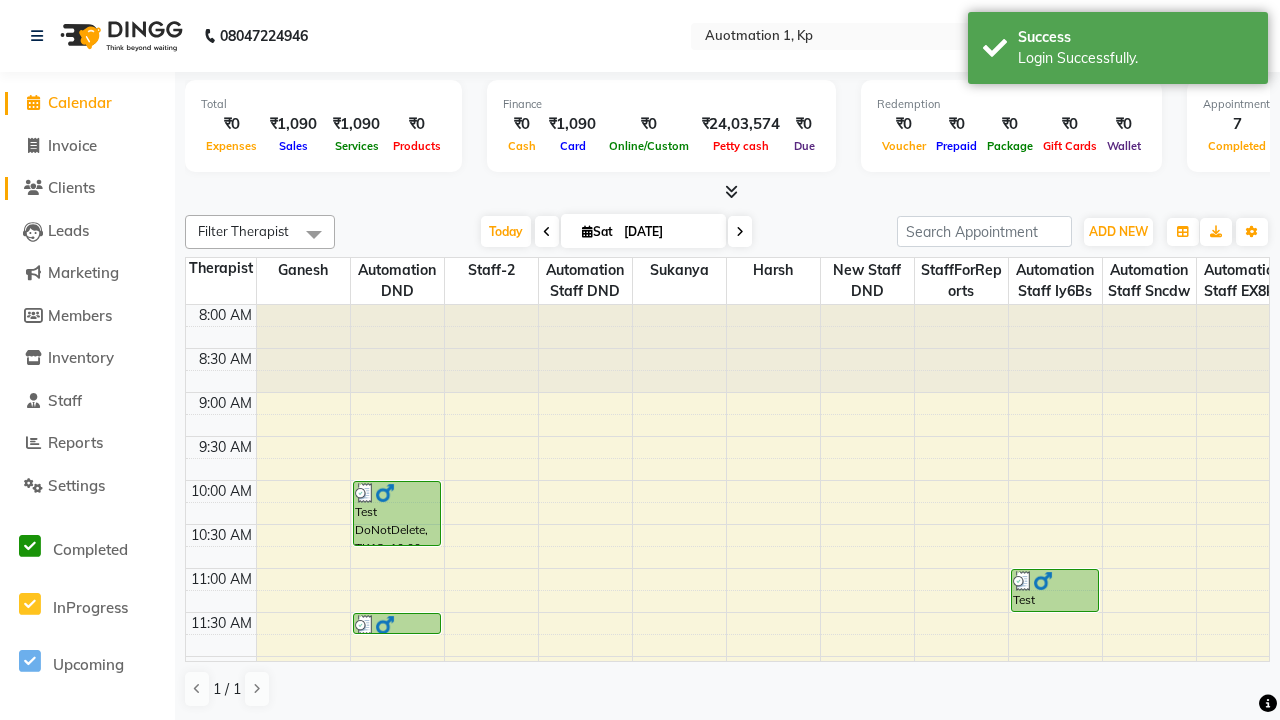 click on "Clients" 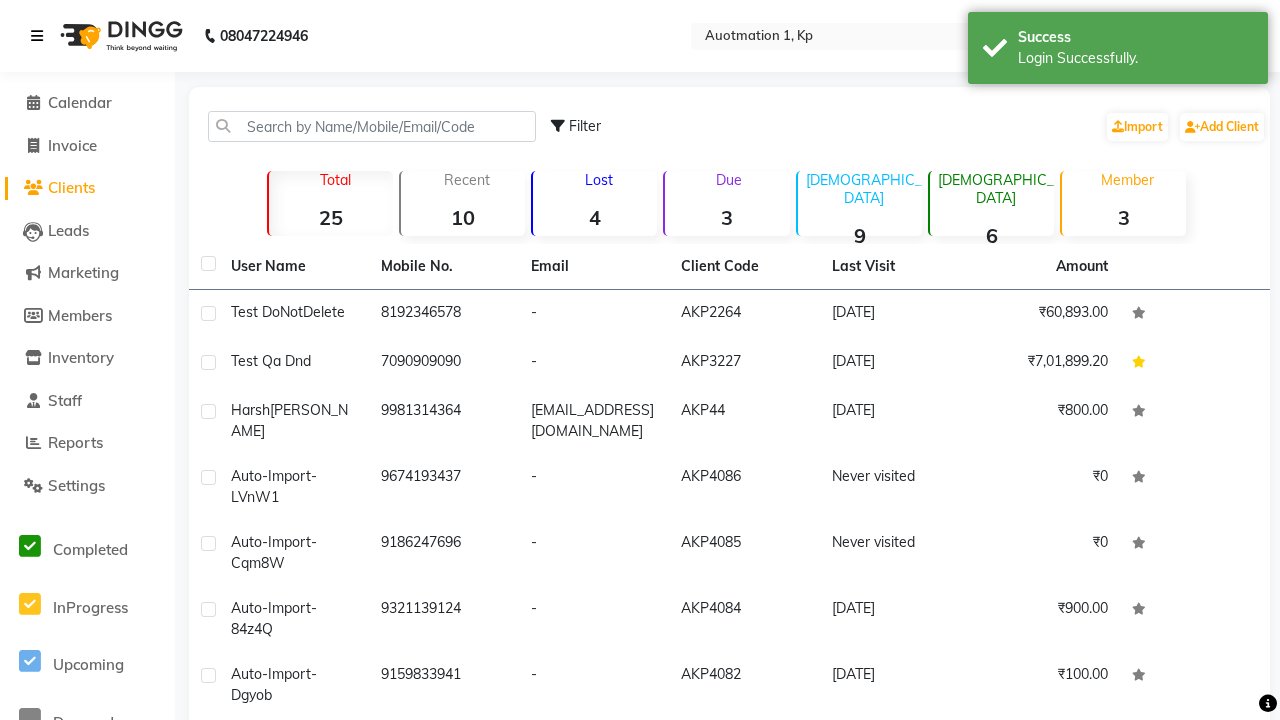 click at bounding box center (37, 36) 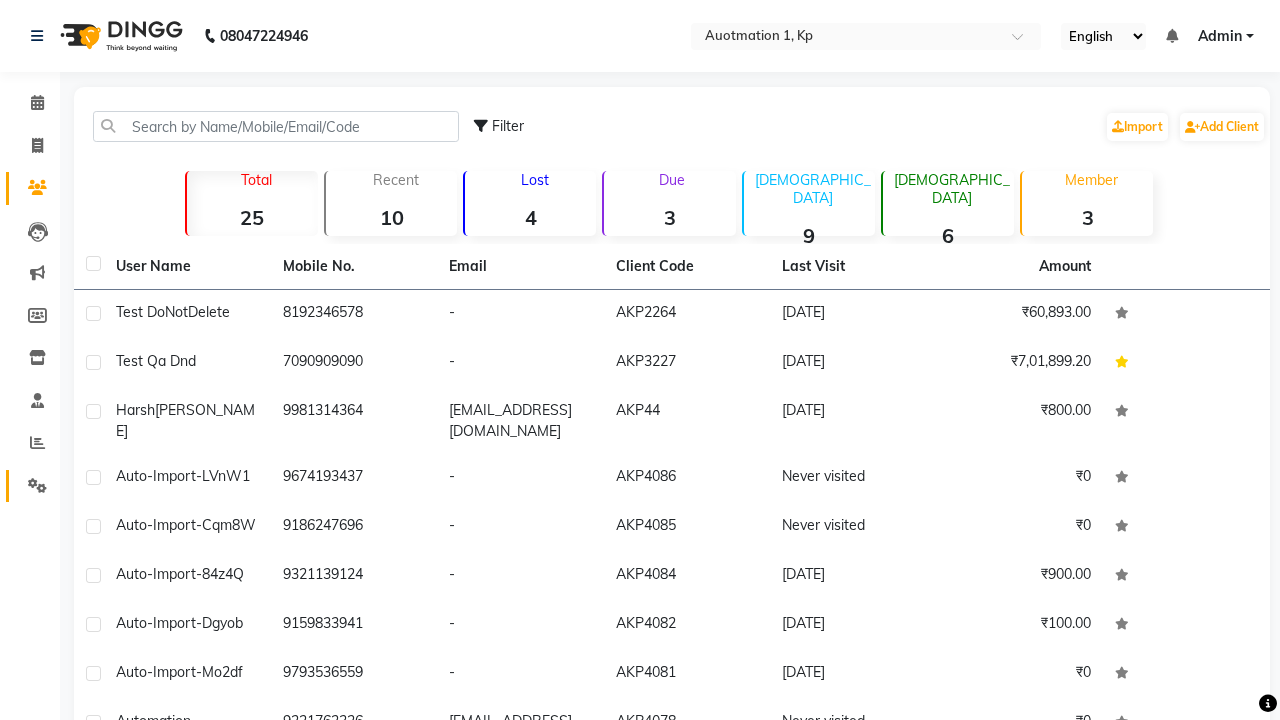 click 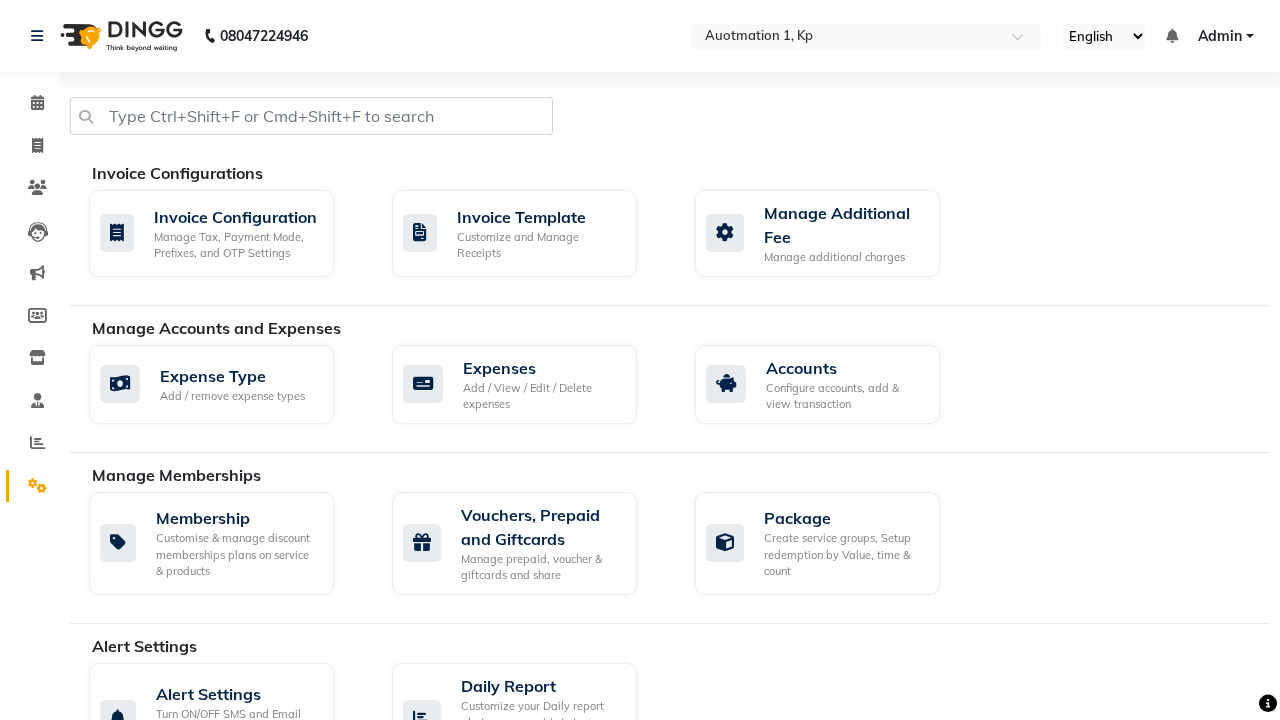 click on "Manage reset opening cash, change password." 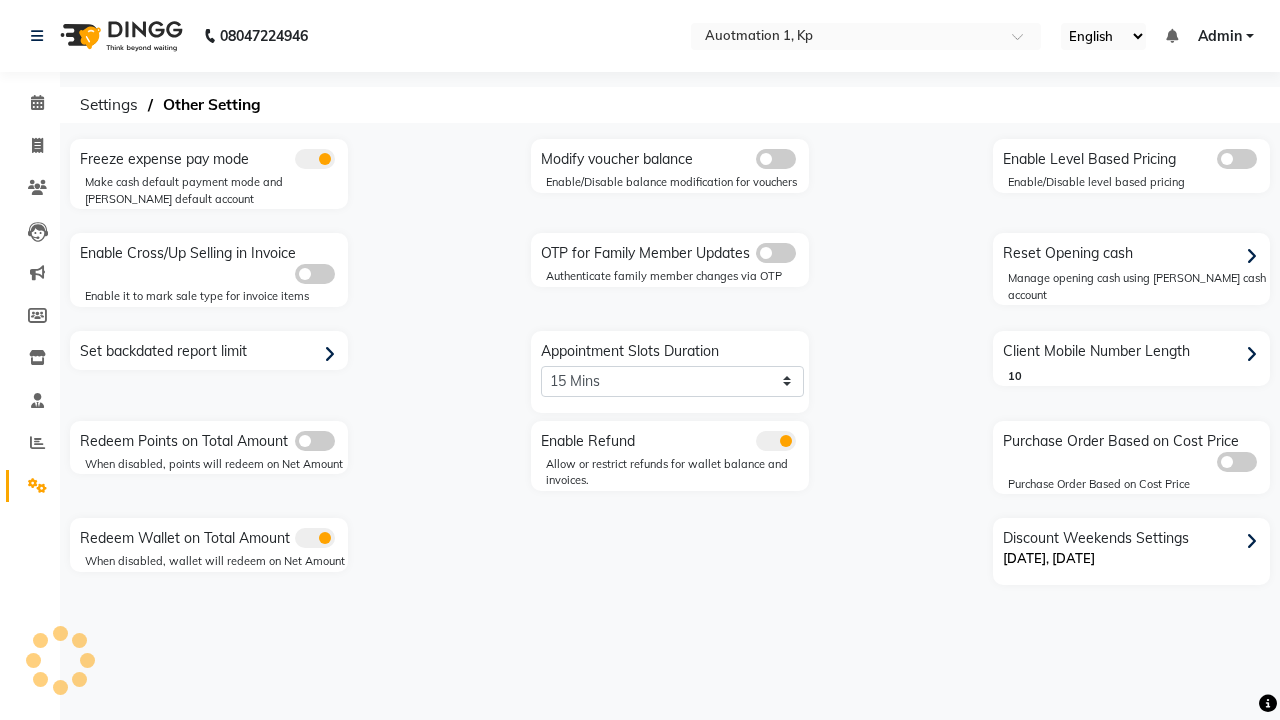 click 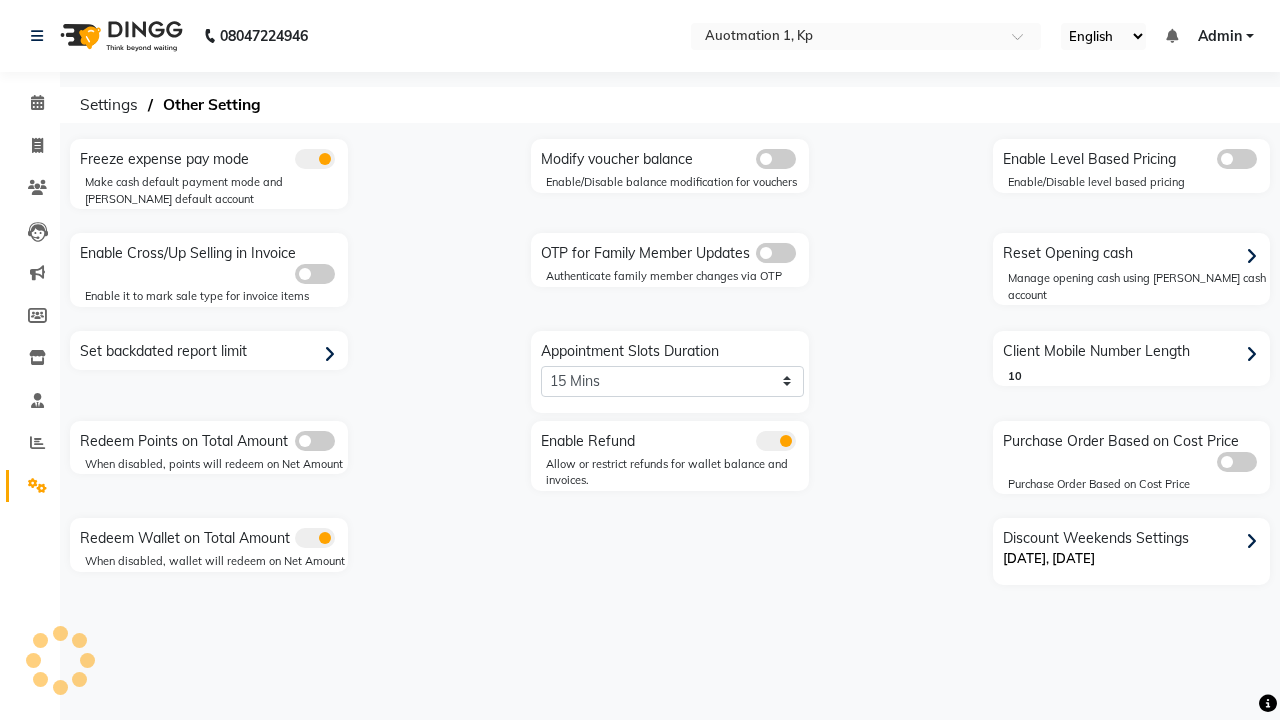 click 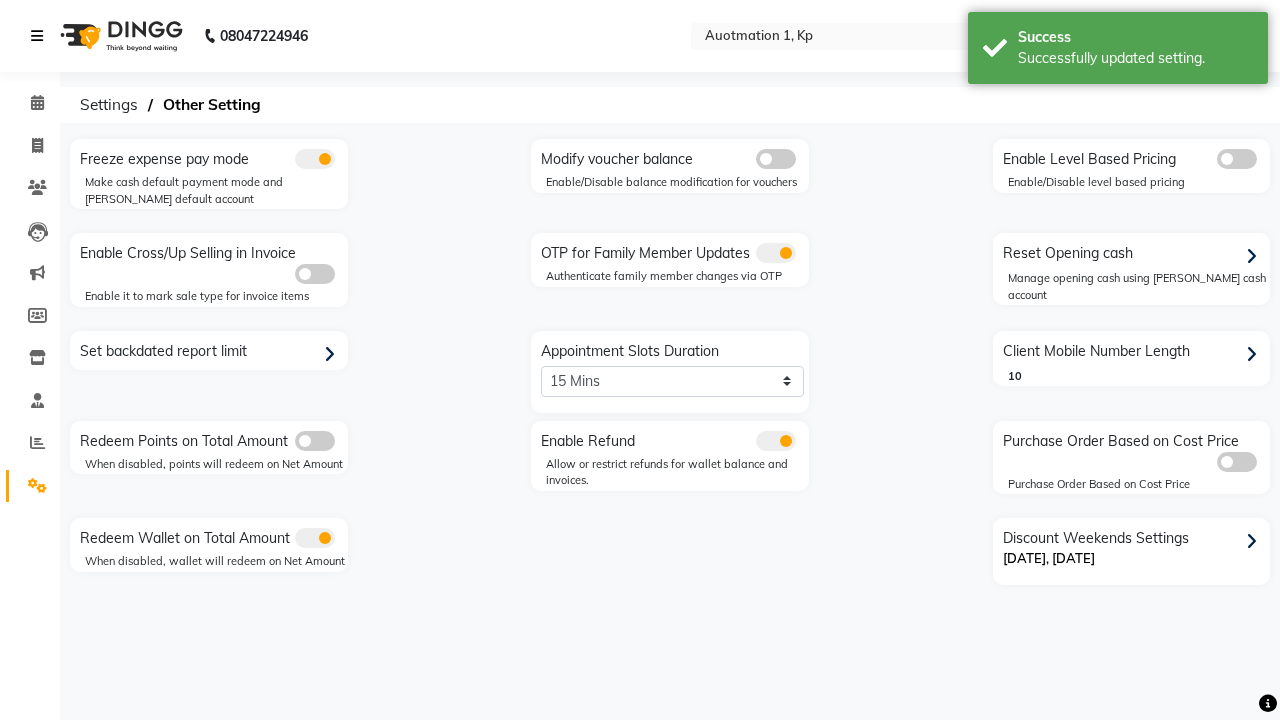 click at bounding box center (37, 36) 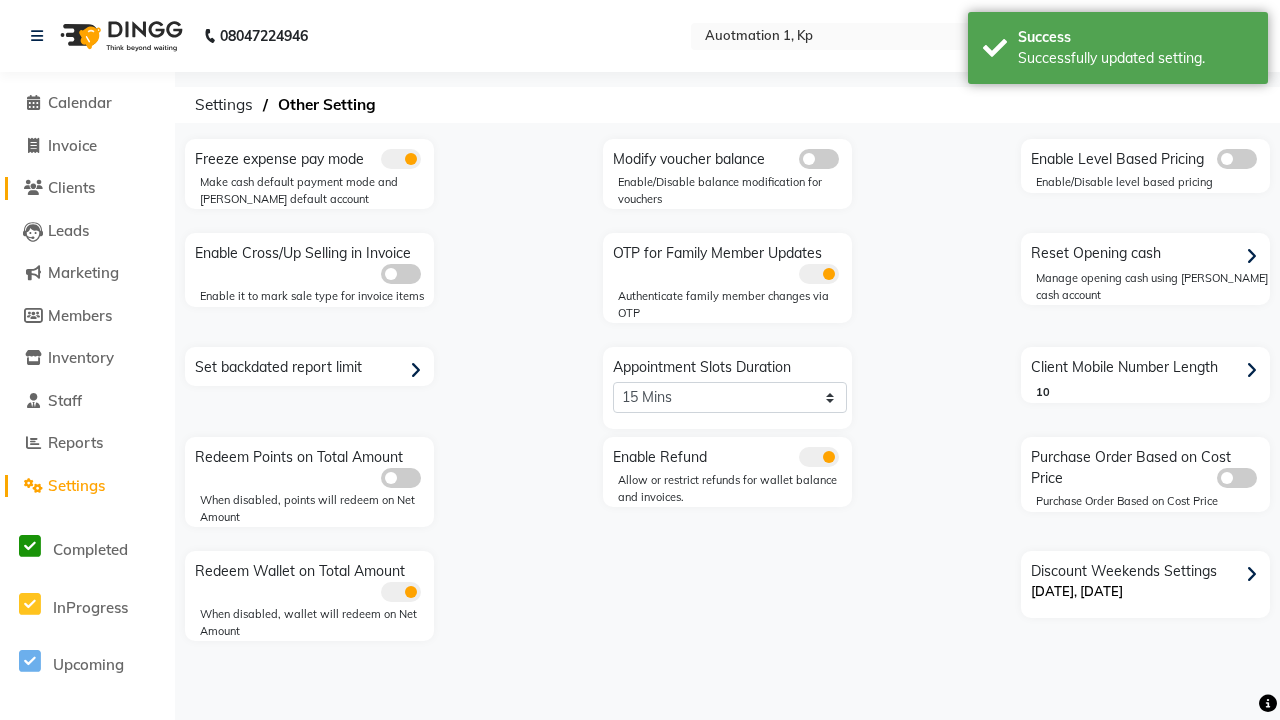 click on "Clients" 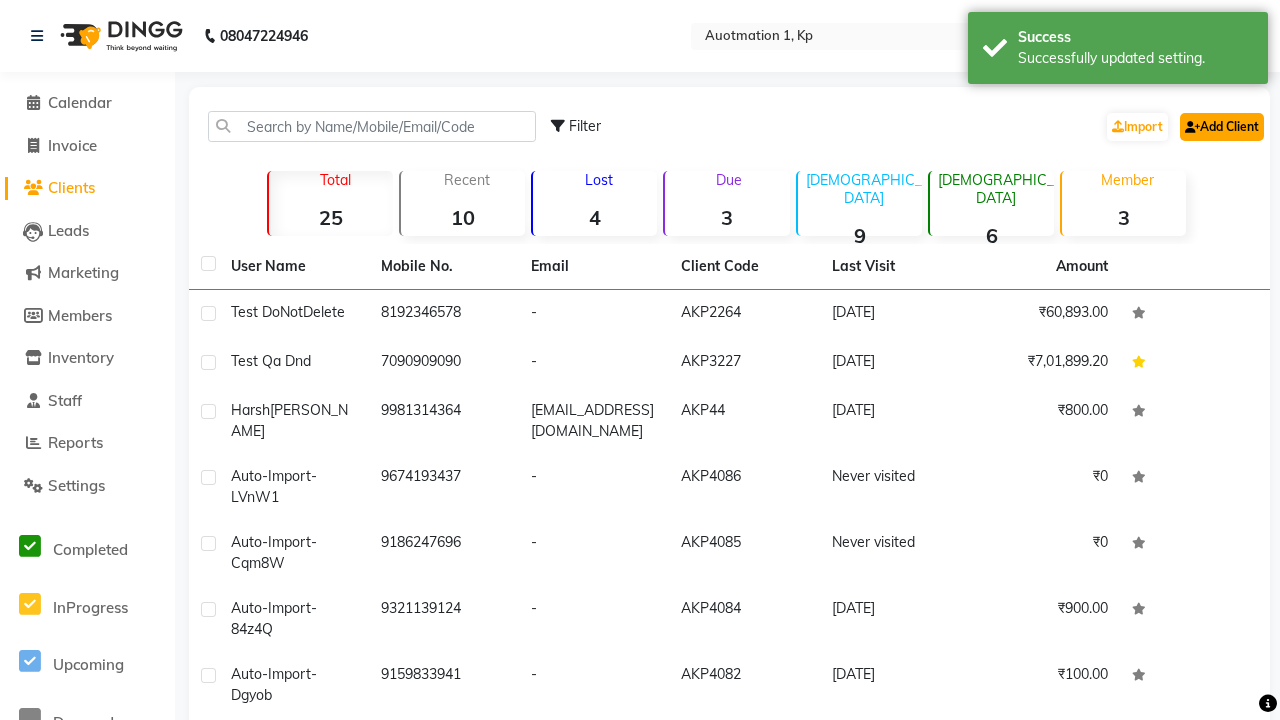 click on "Add Client" 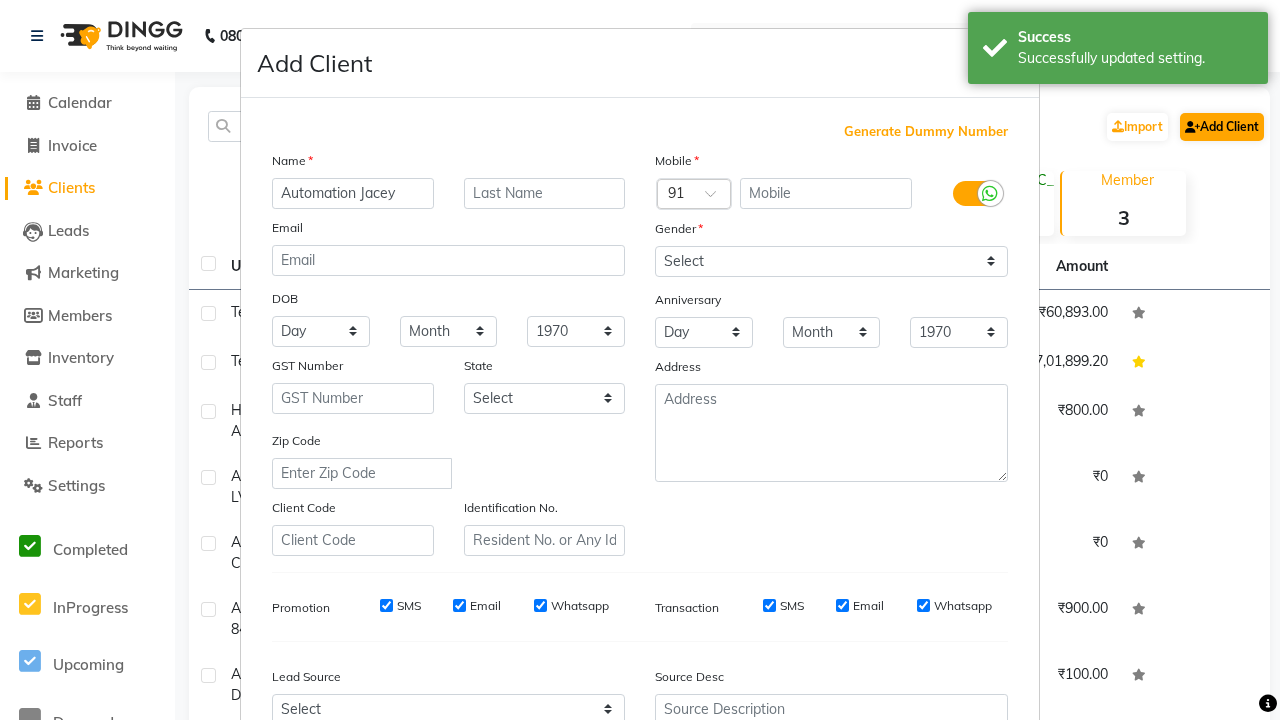 type on "Automation Jacey" 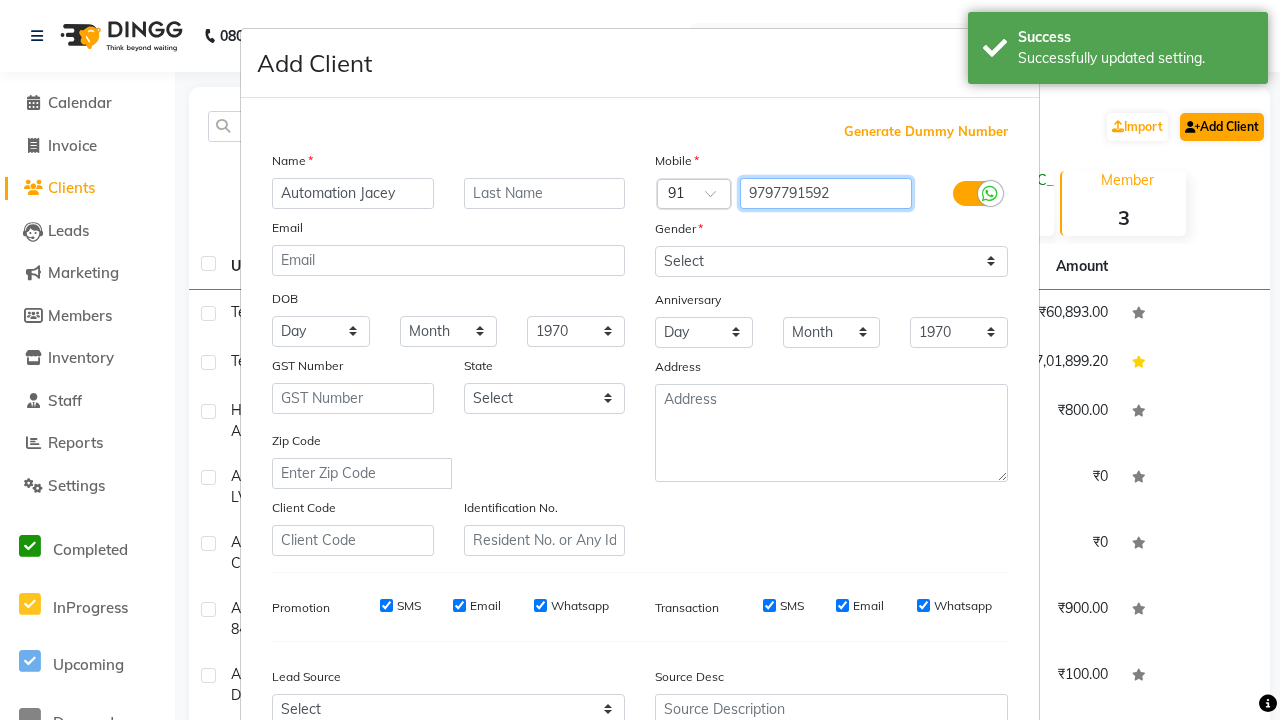 type on "9797791592" 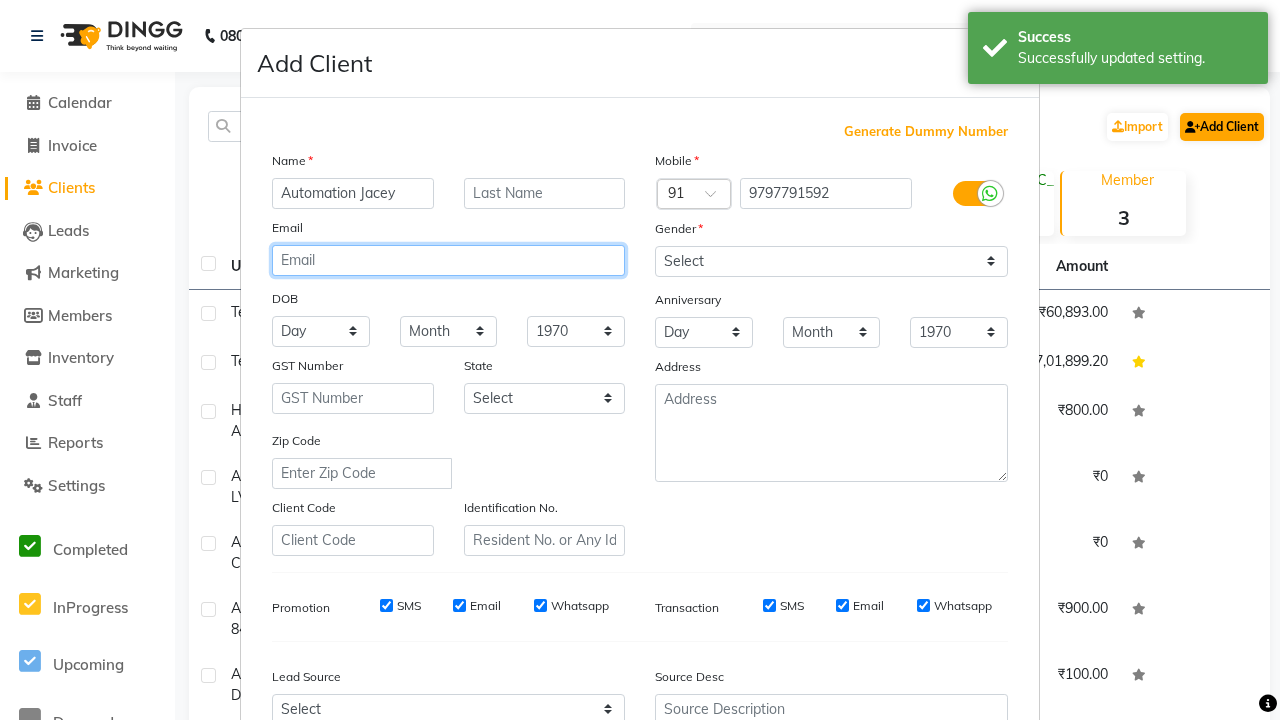 type on "[EMAIL_ADDRESS][DOMAIN_NAME]" 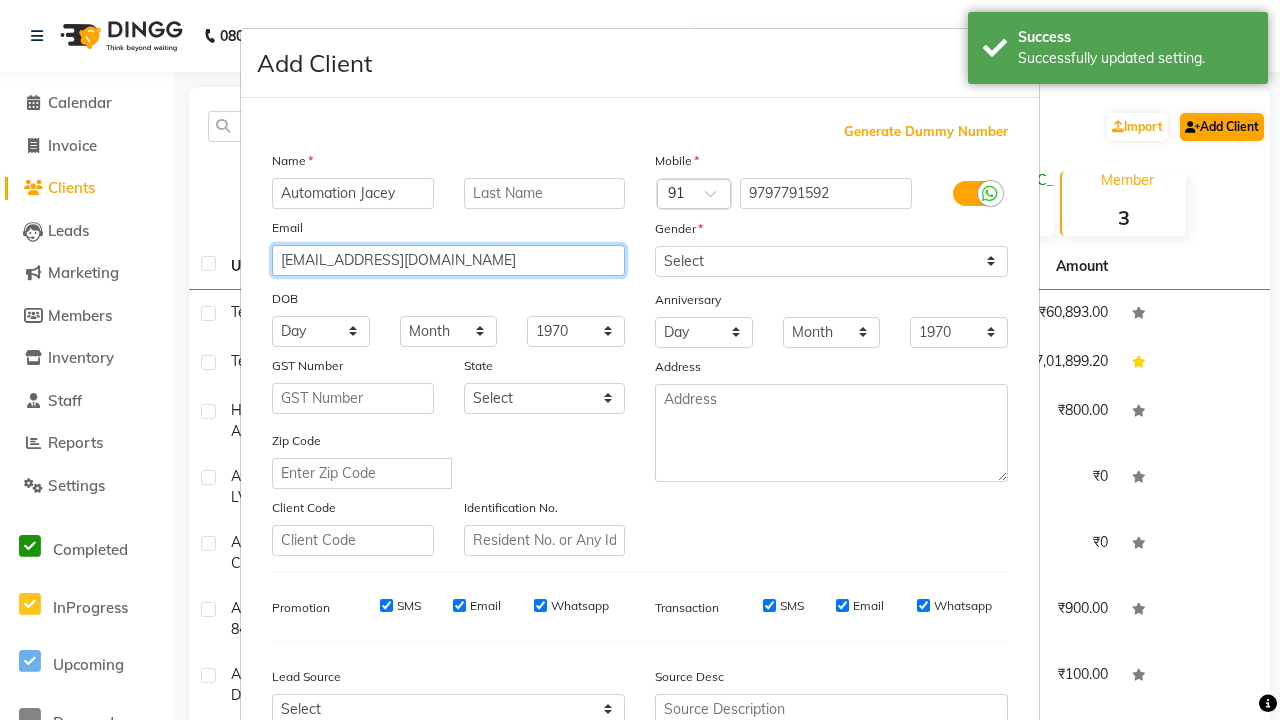 select on "[DEMOGRAPHIC_DATA]" 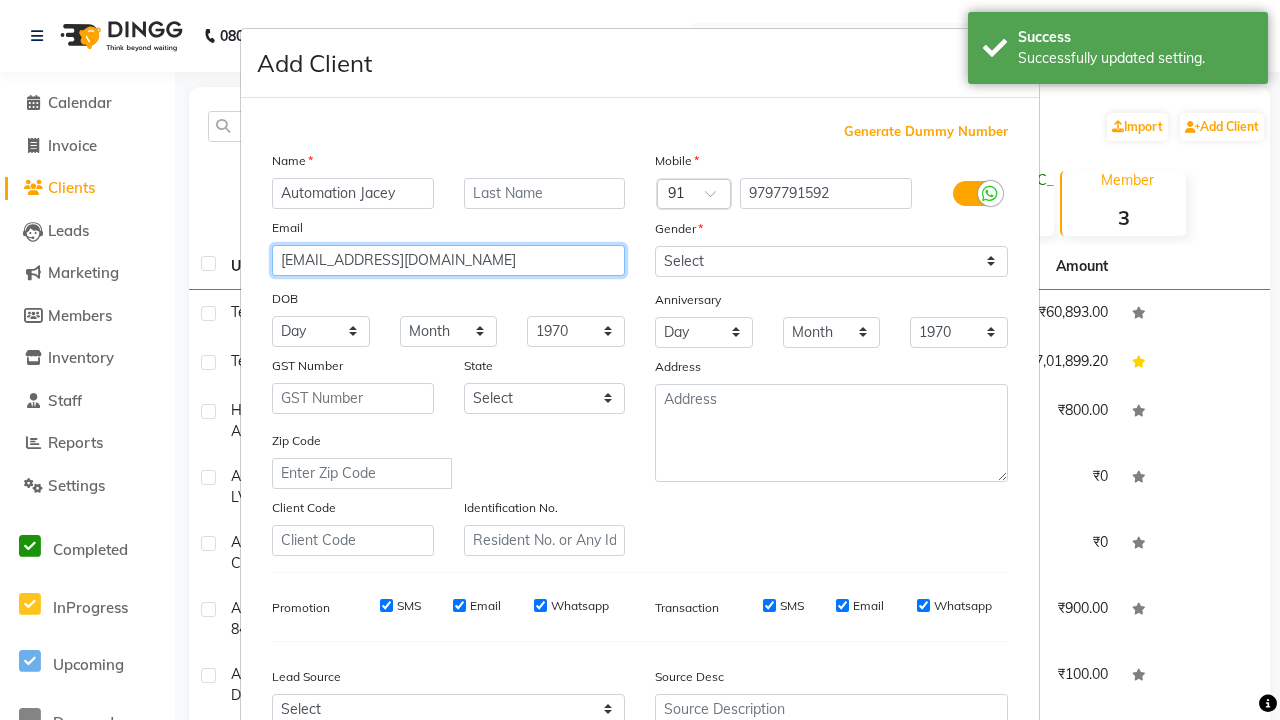 type on "[EMAIL_ADDRESS][DOMAIN_NAME]" 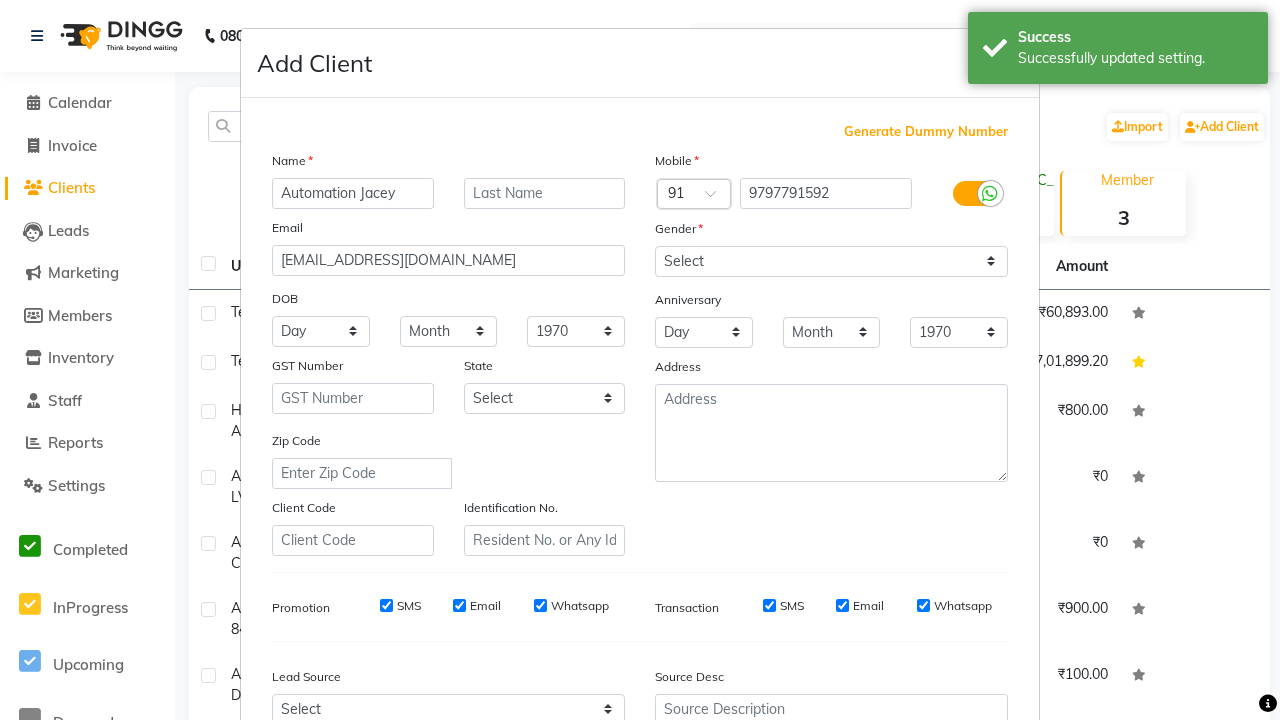 click on "Add" at bounding box center [906, 855] 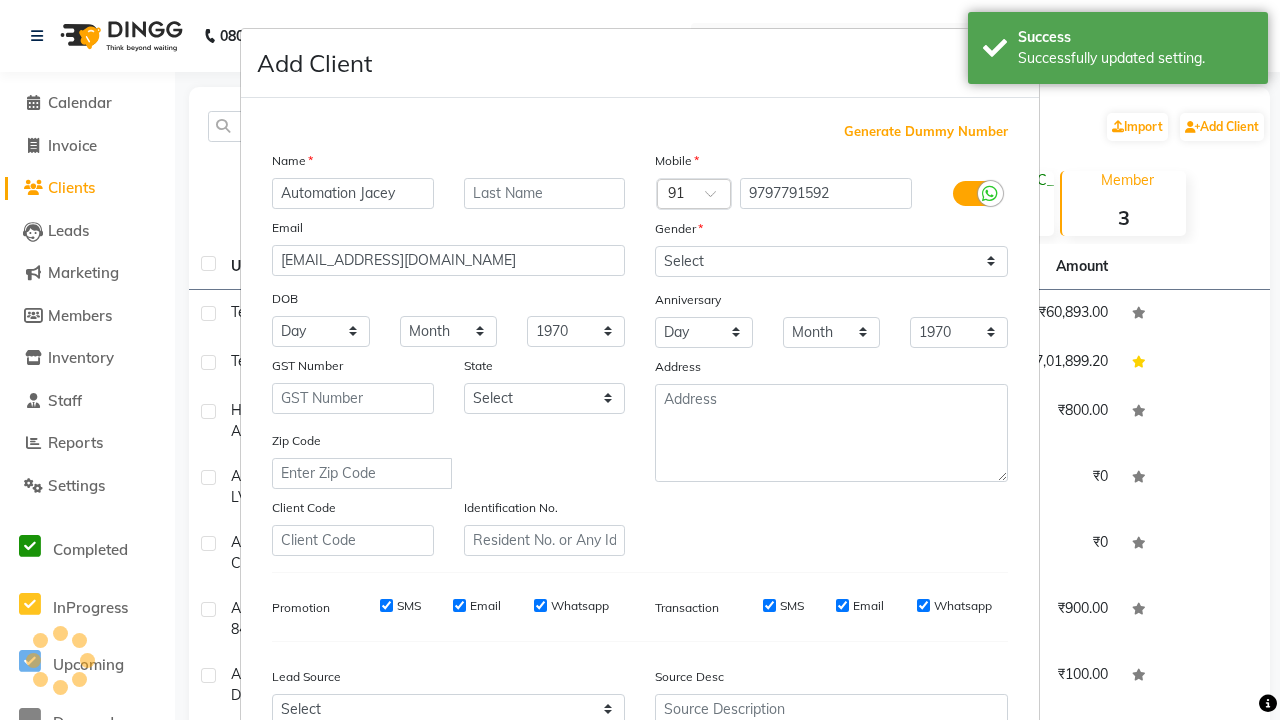 scroll, scrollTop: 203, scrollLeft: 0, axis: vertical 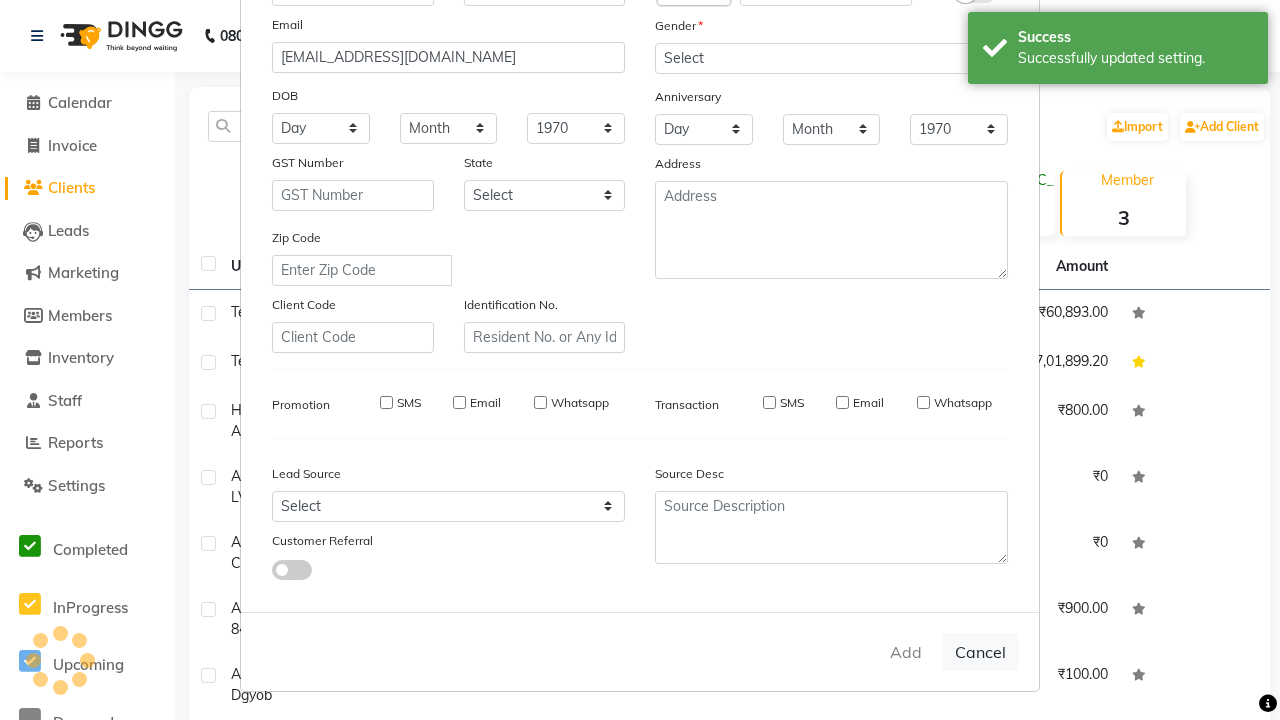 type 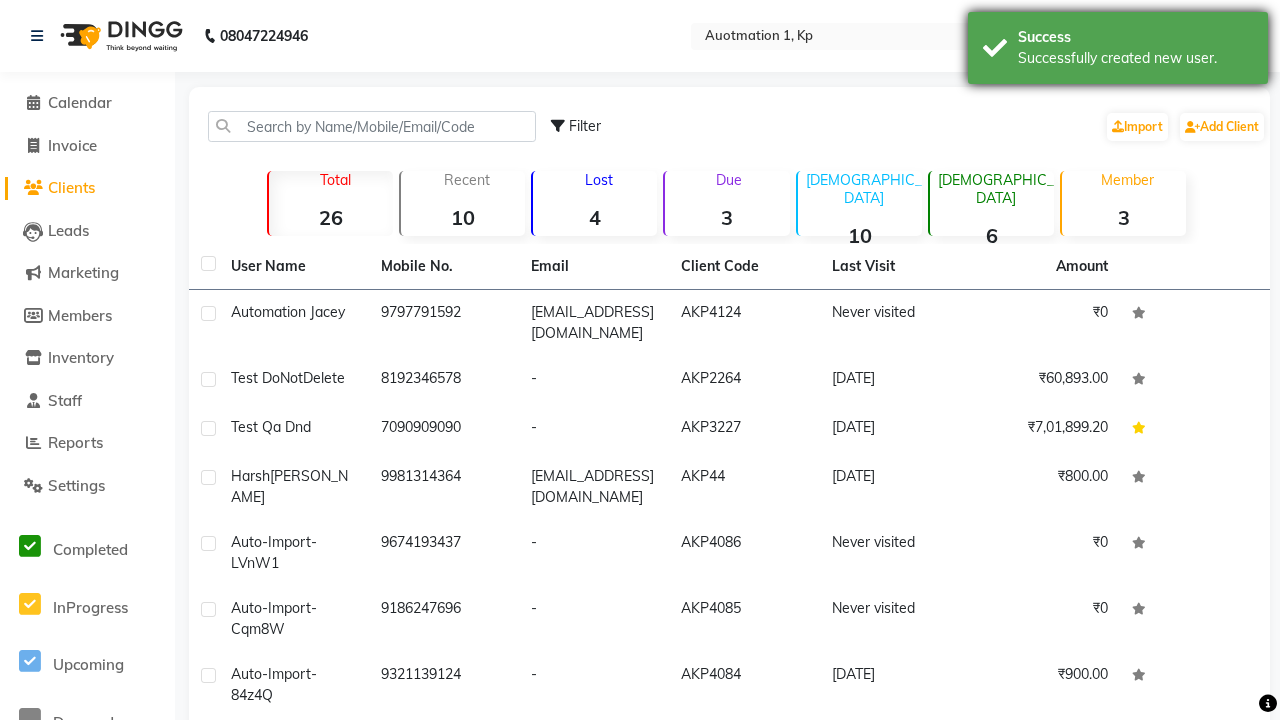 click on "Successfully created new user." at bounding box center [1135, 58] 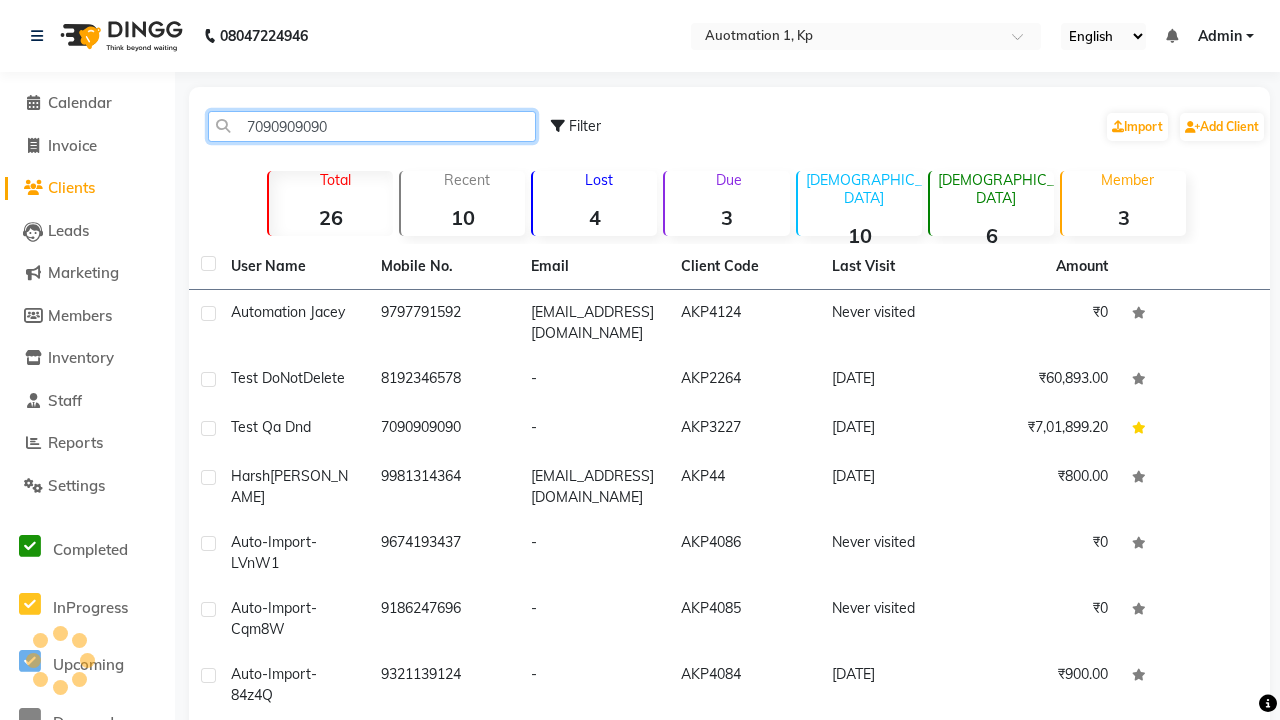 type on "7090909090" 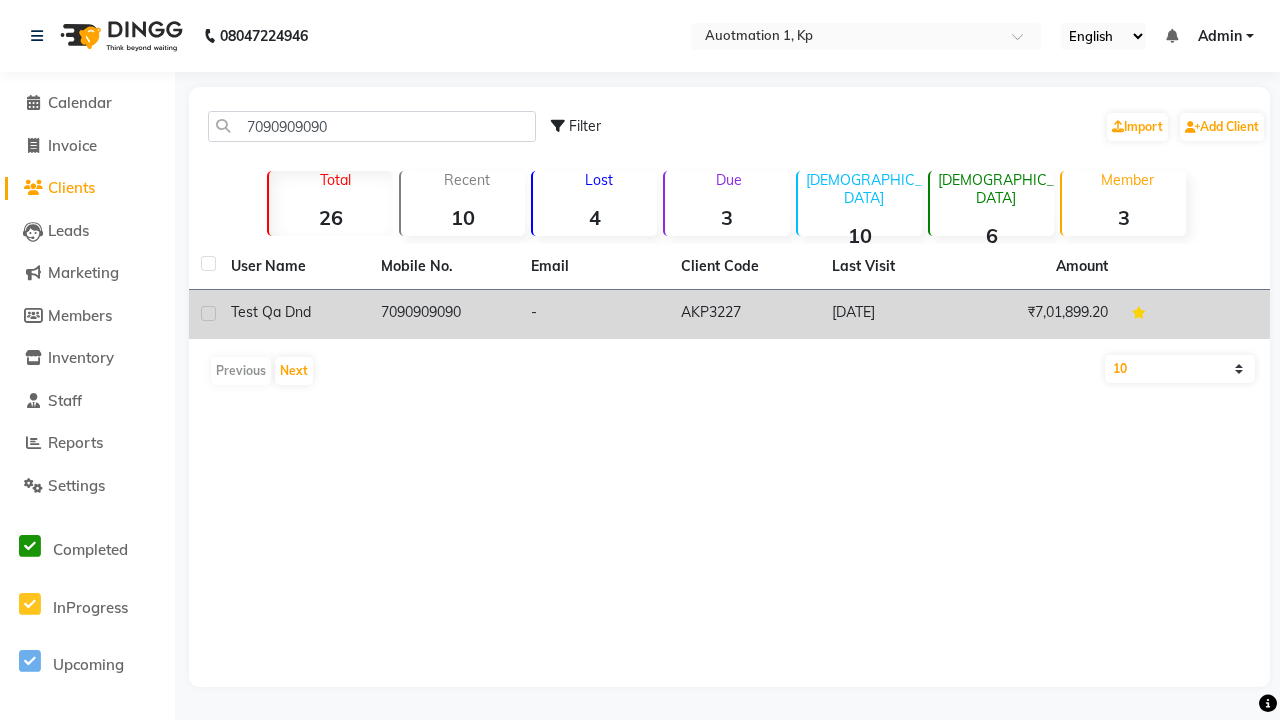 click on "7090909090" 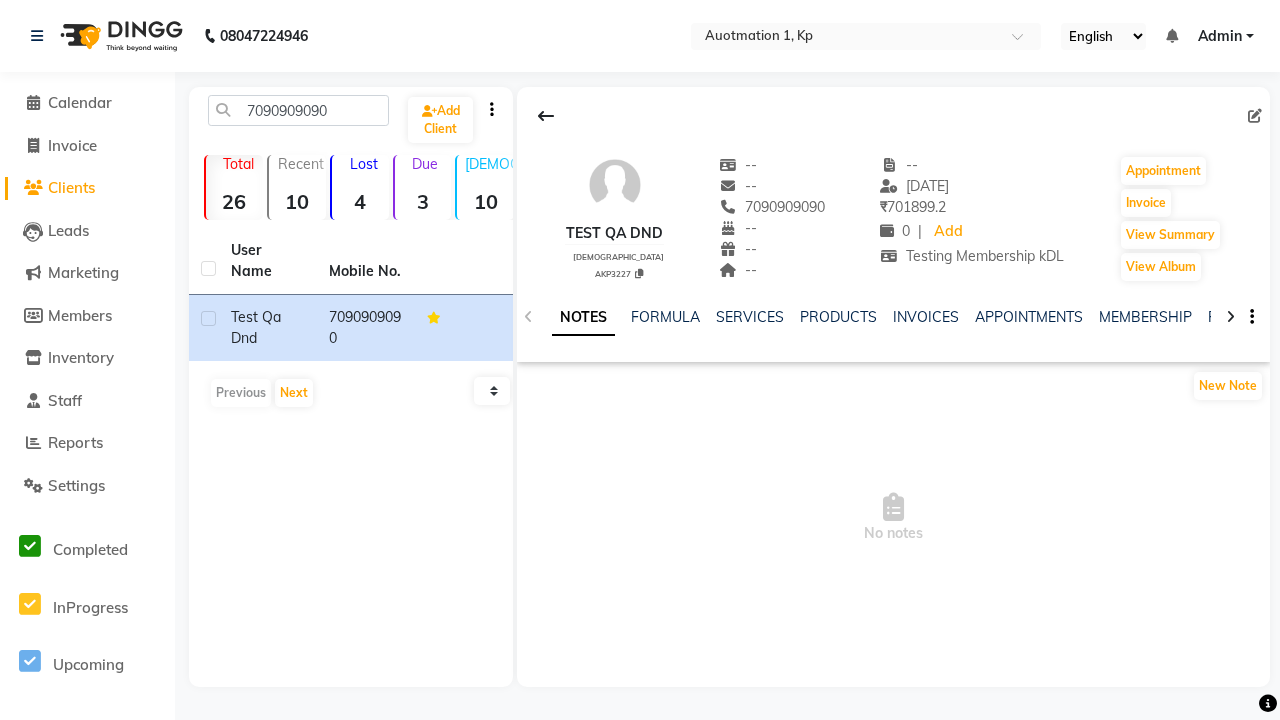 click on "FAMILY" 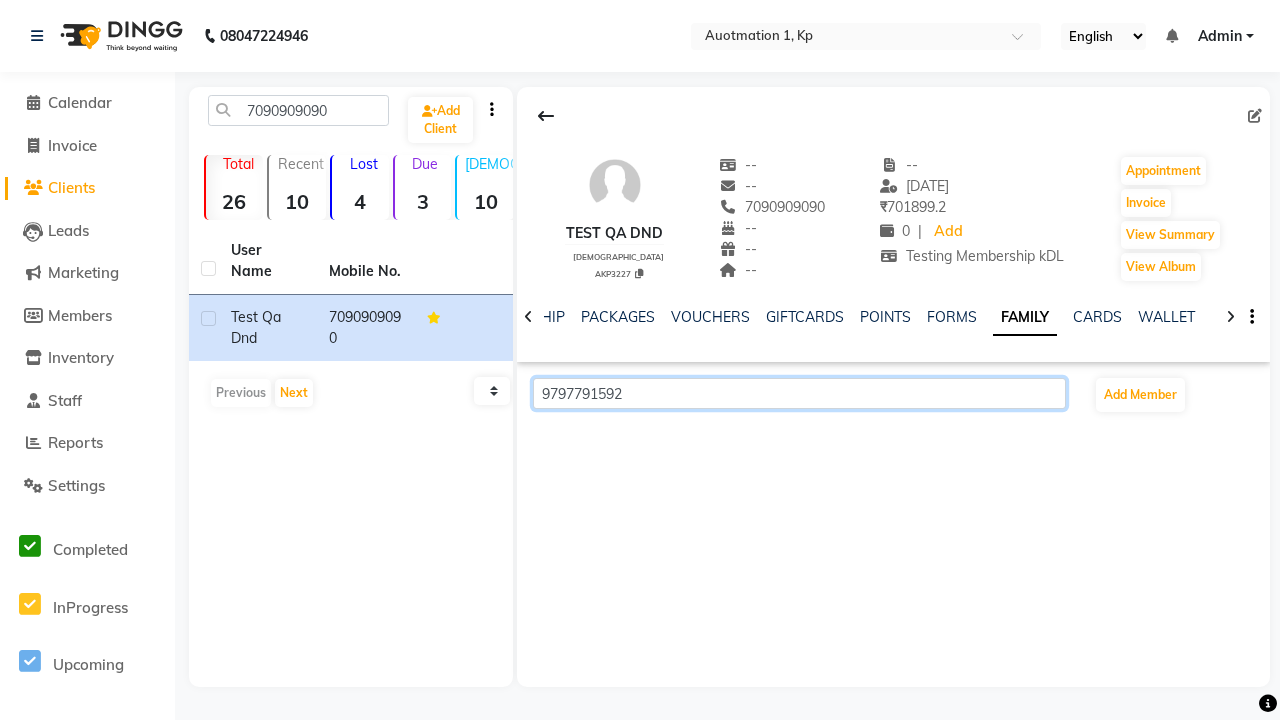 scroll, scrollTop: 0, scrollLeft: 433, axis: horizontal 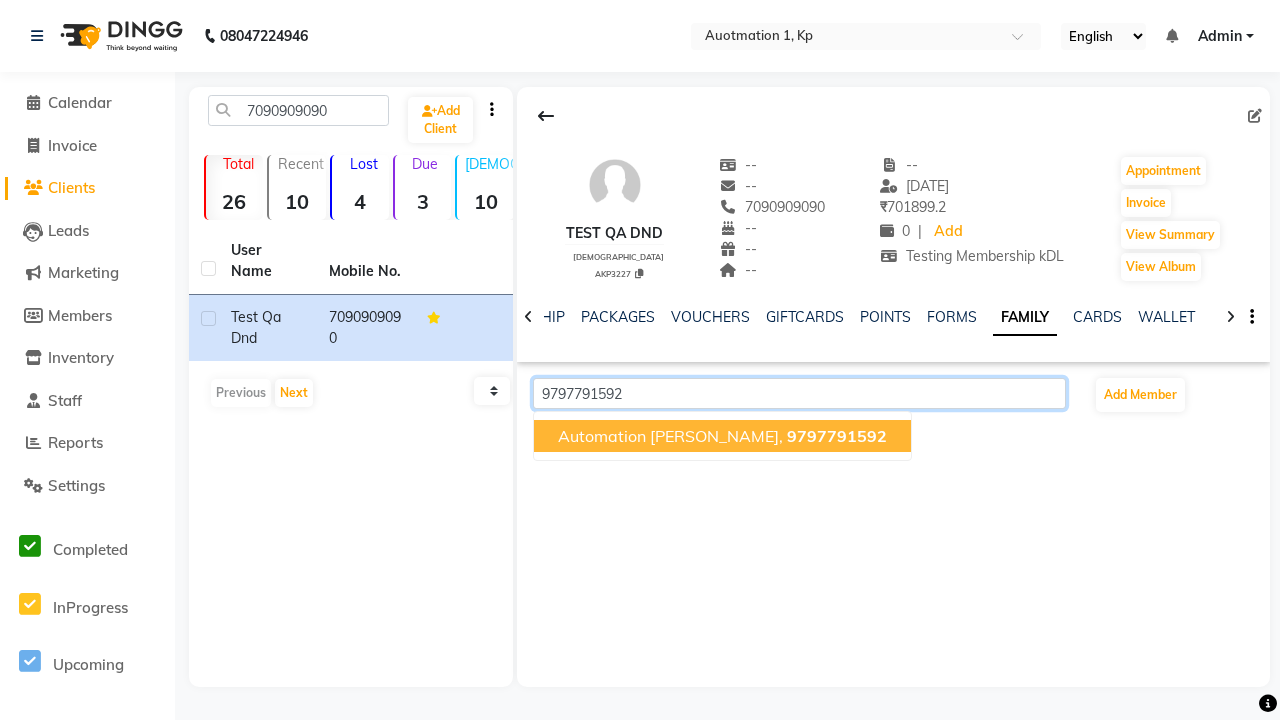 click on "9797791592" 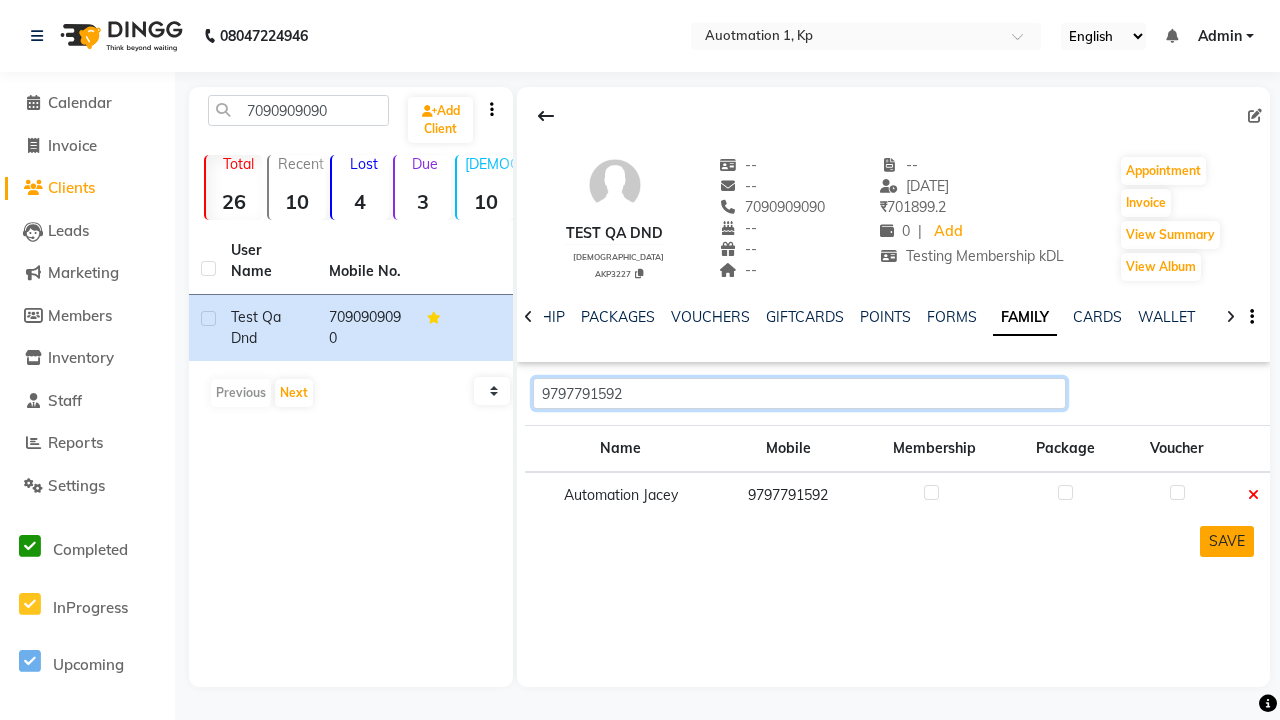 type on "9797791592" 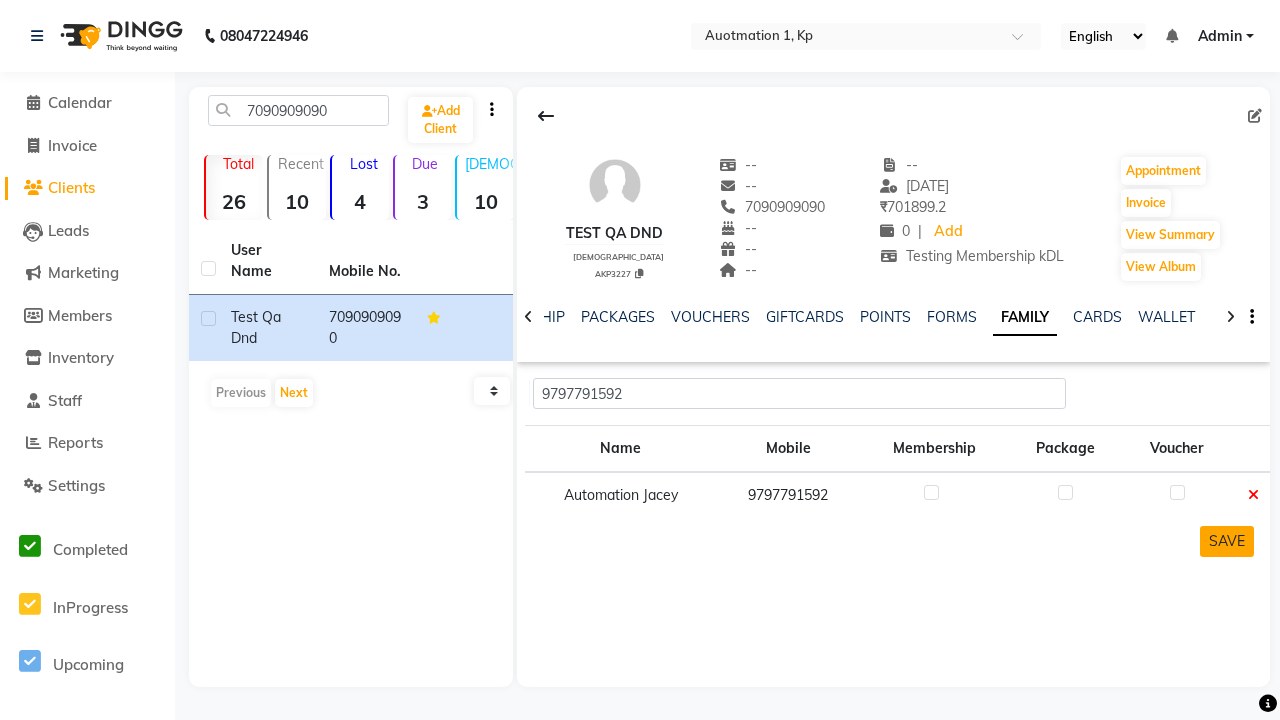 click on "SAVE" 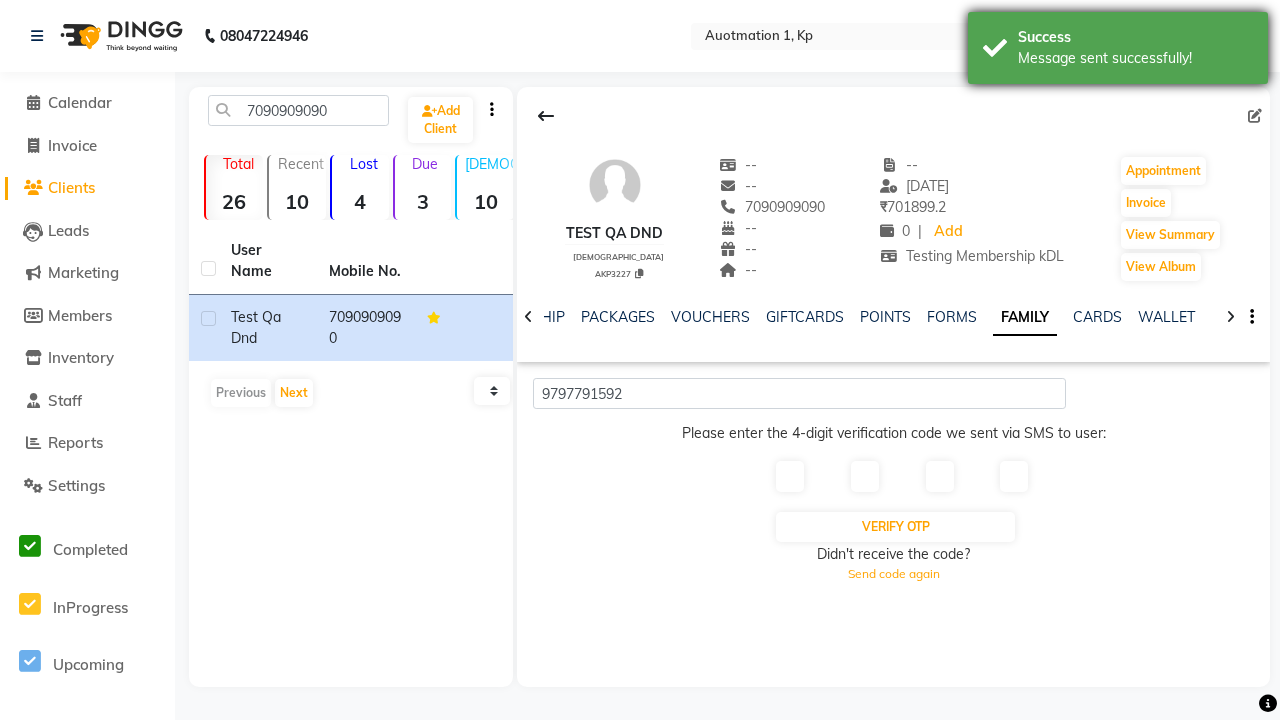 click on "Message sent successfully!" at bounding box center (1135, 58) 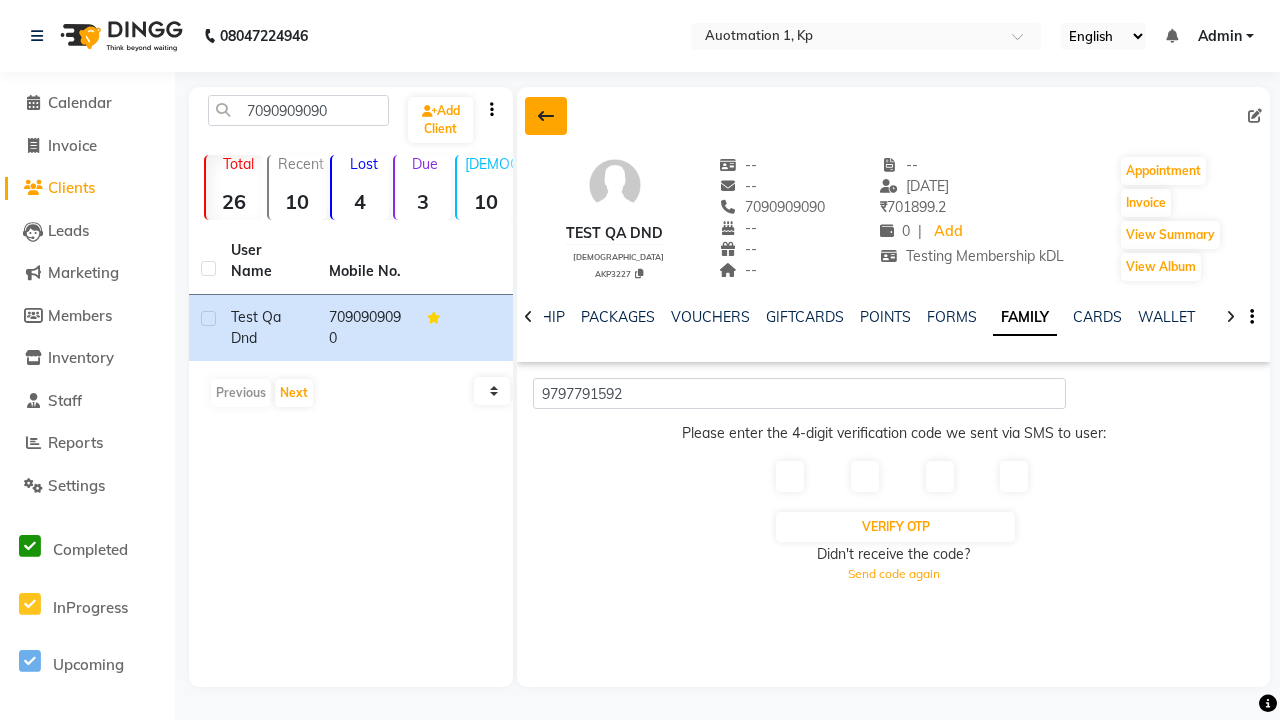 click 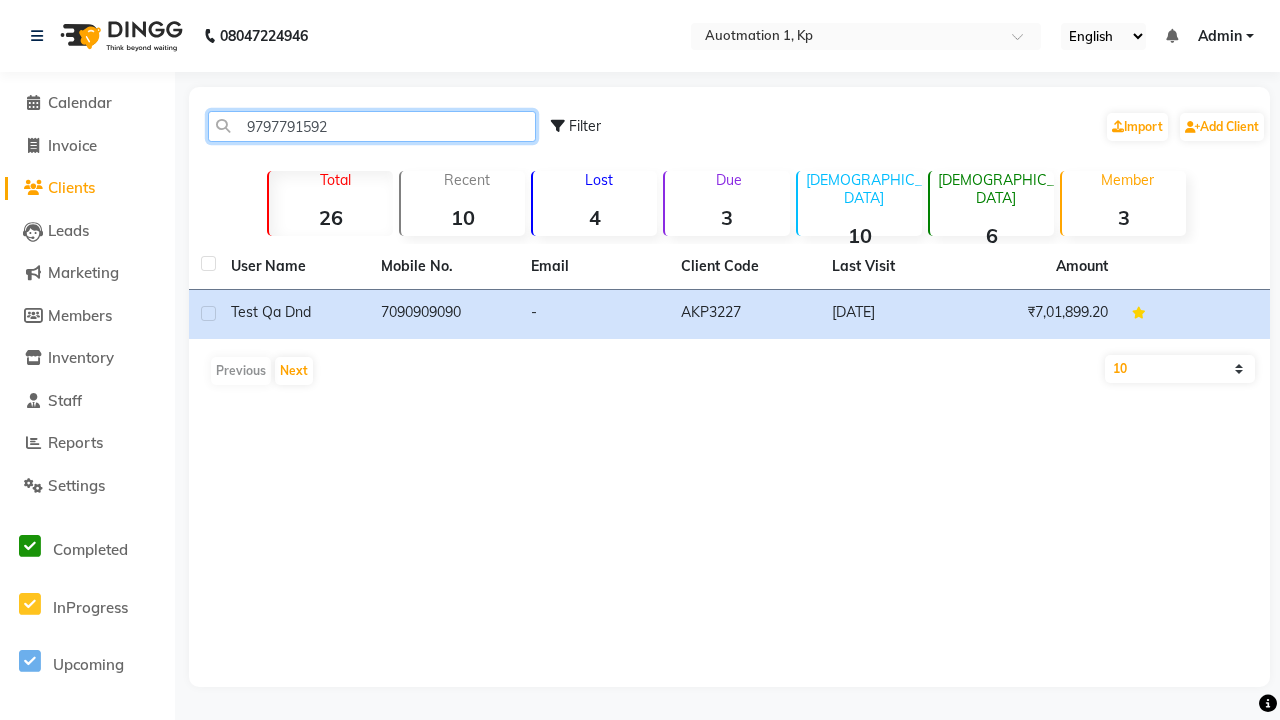 type on "9797791592" 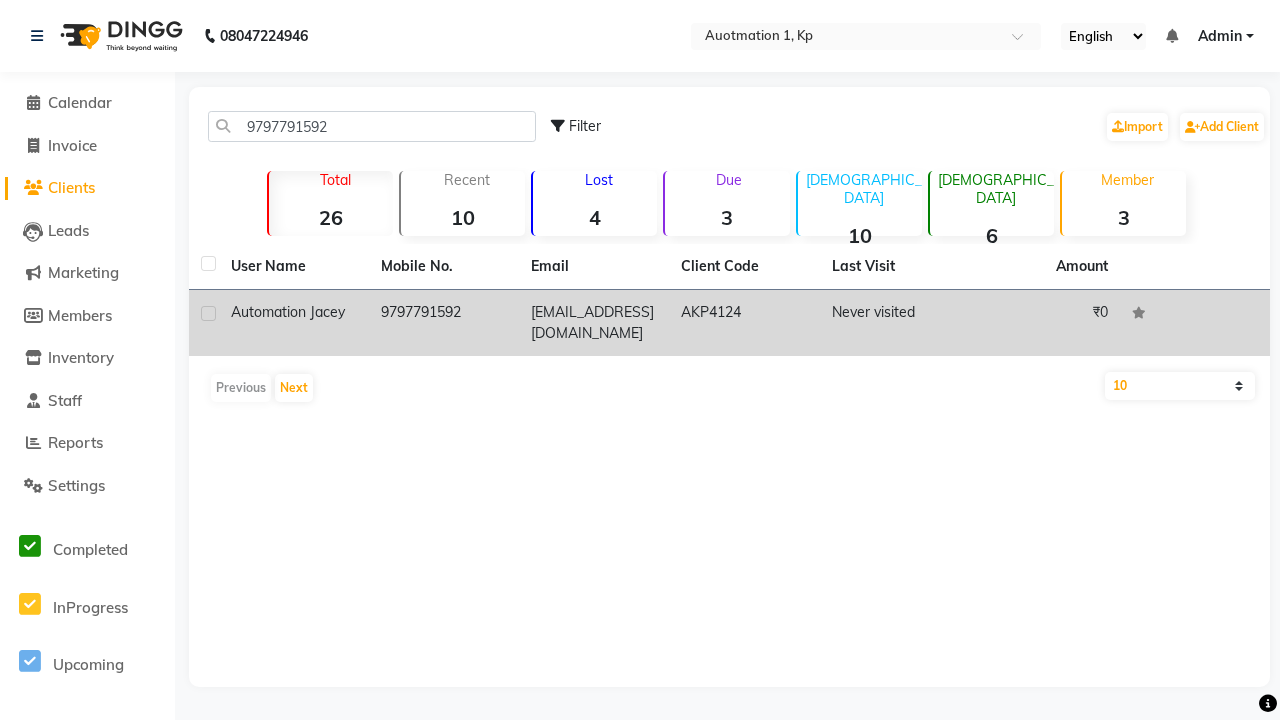 click on "9797791592" 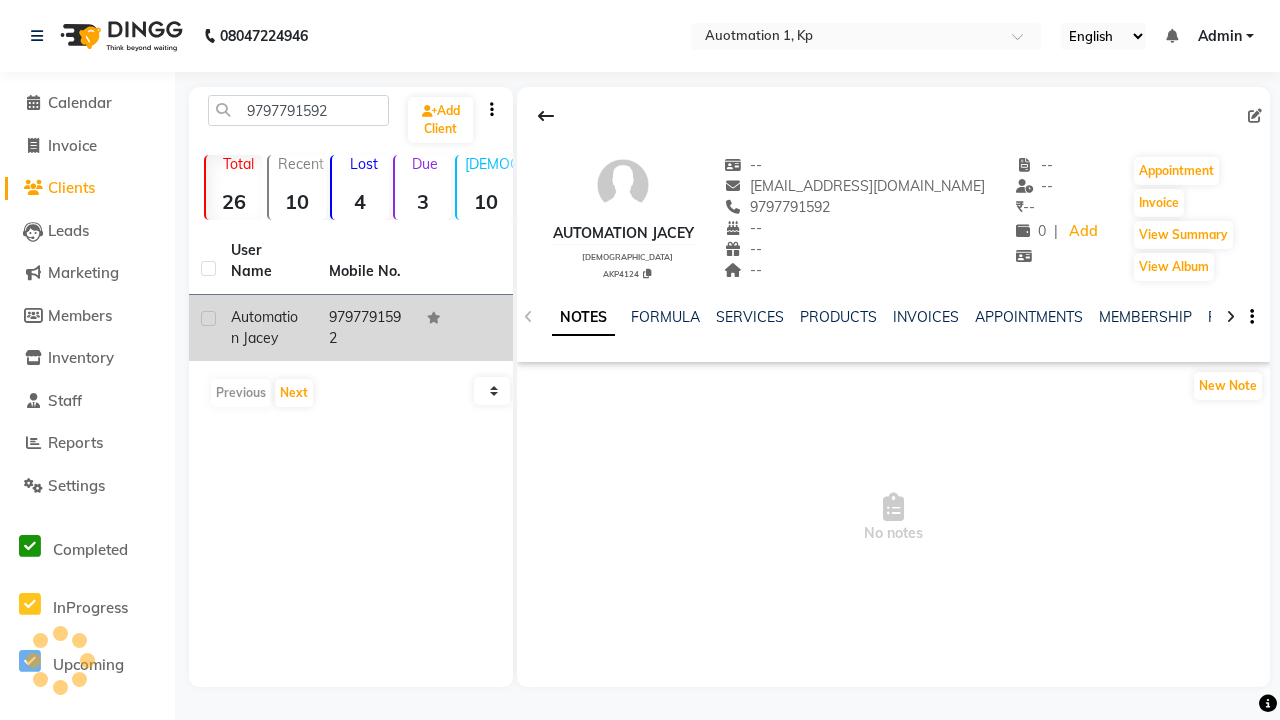 click 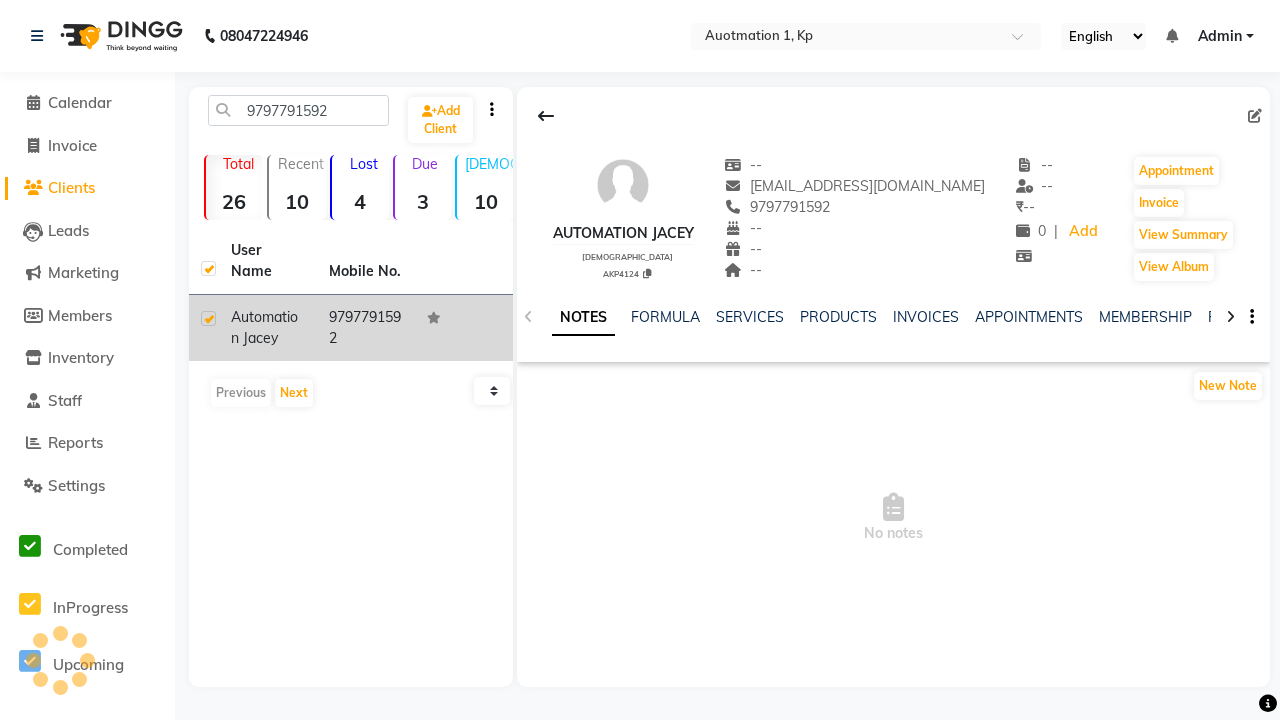 checkbox on "true" 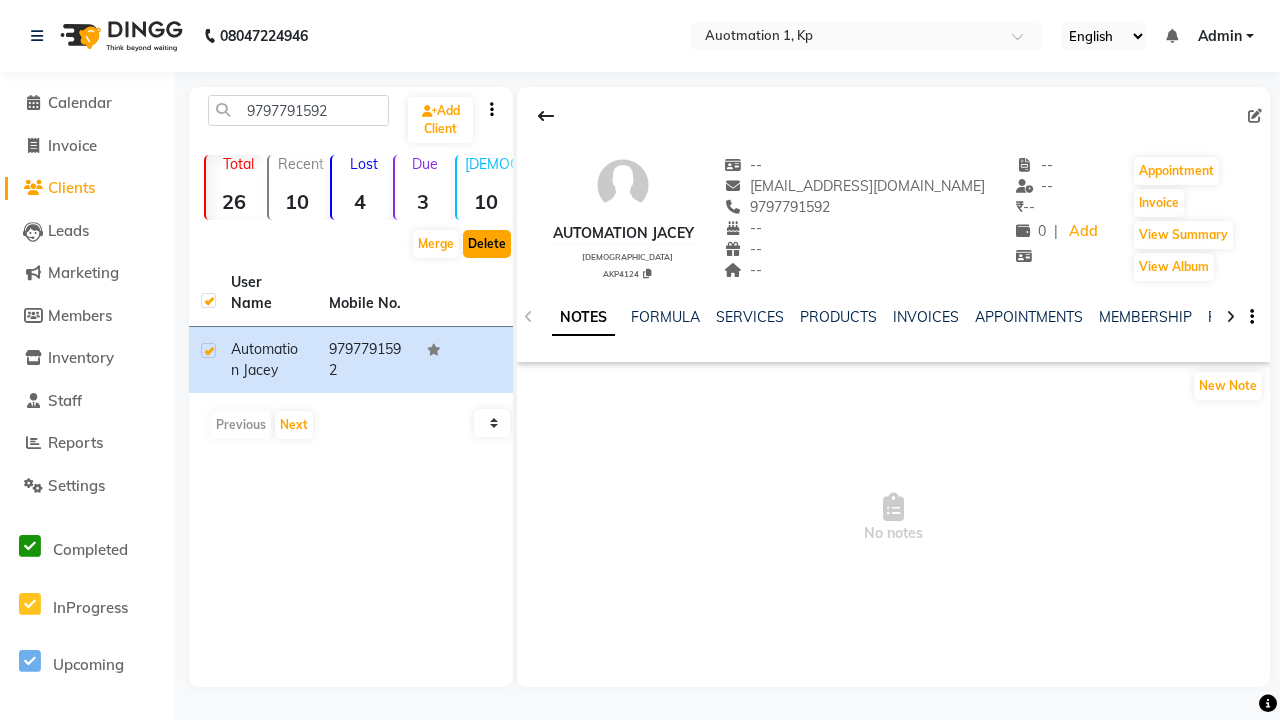 click on "Delete" 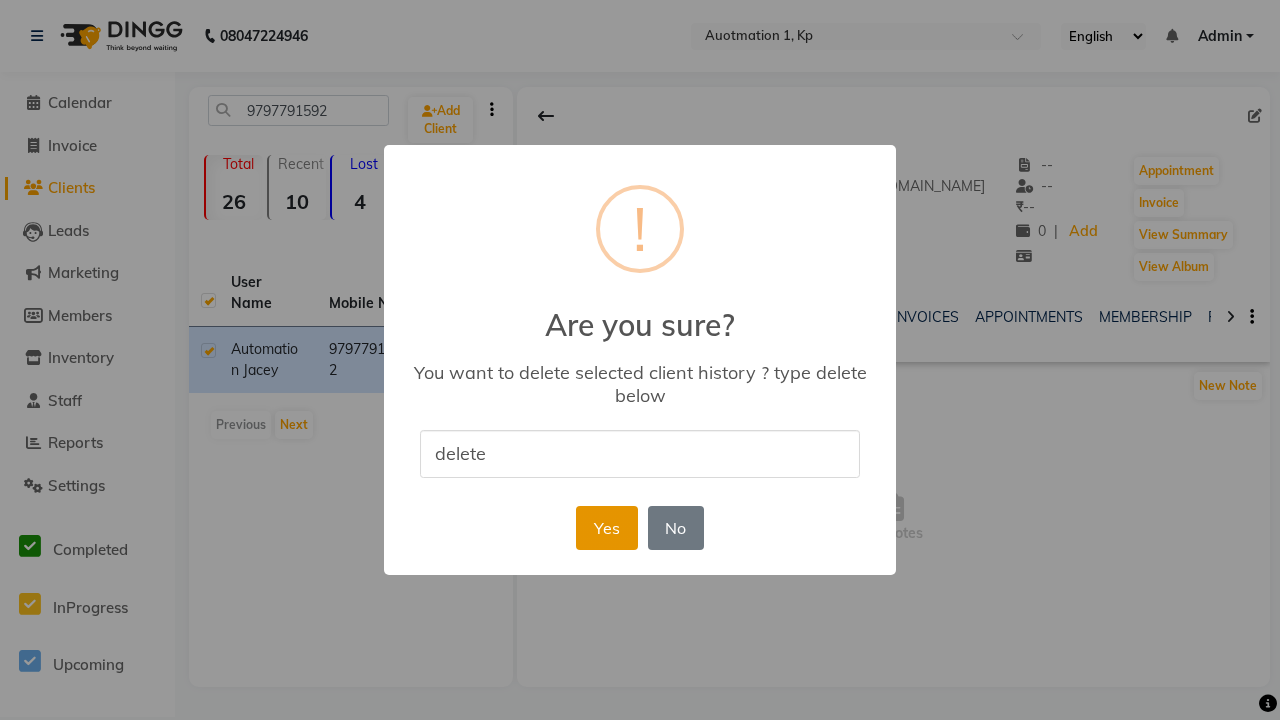 type on "delete" 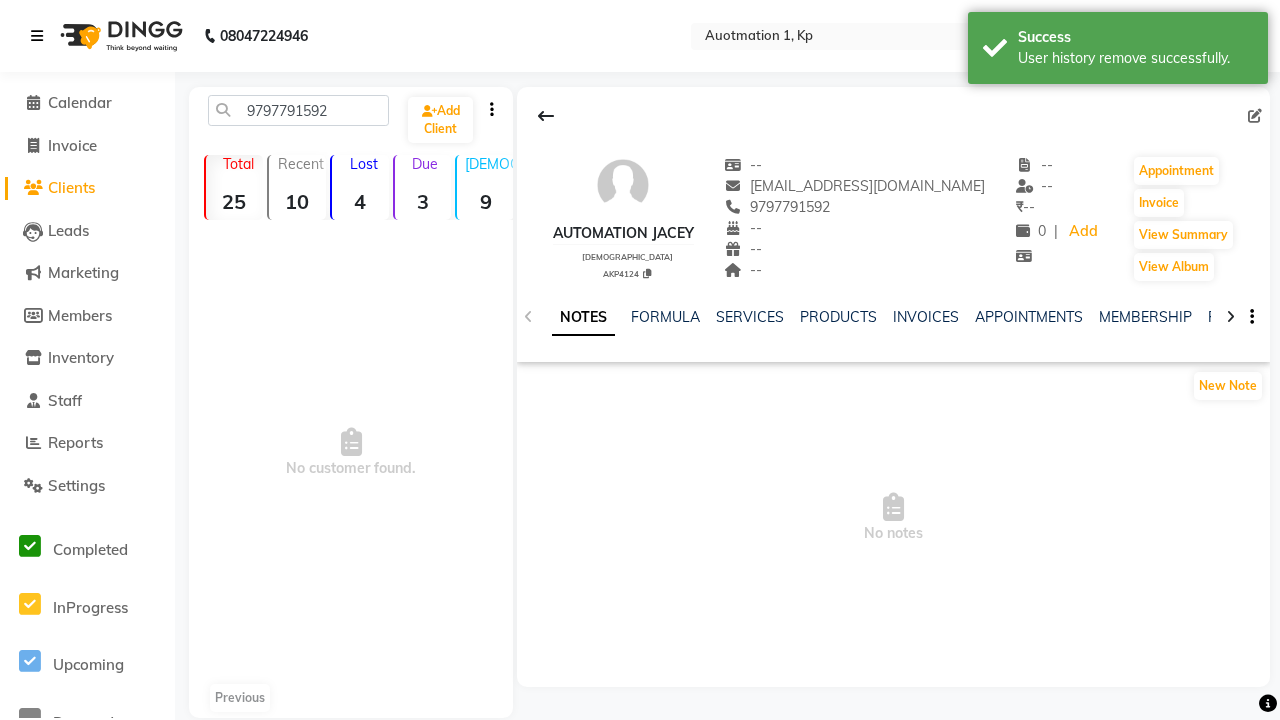 click on "User history remove successfully." at bounding box center [1135, 58] 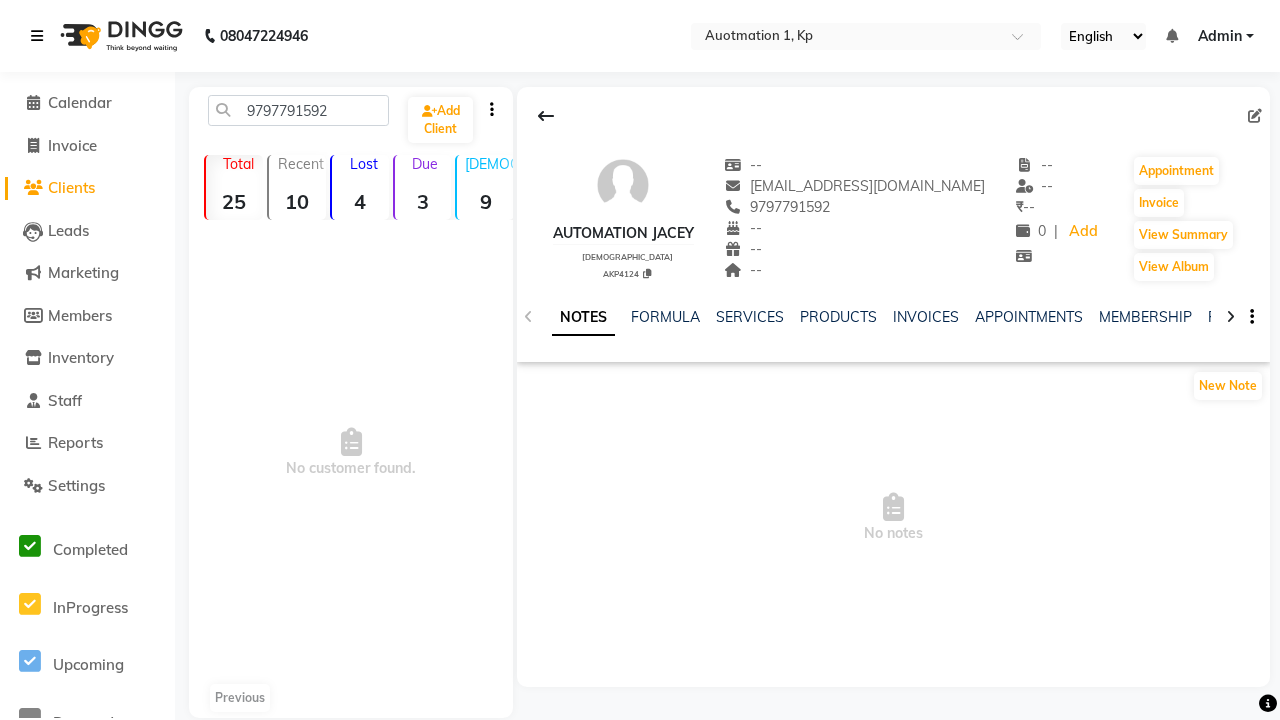 click at bounding box center (37, 36) 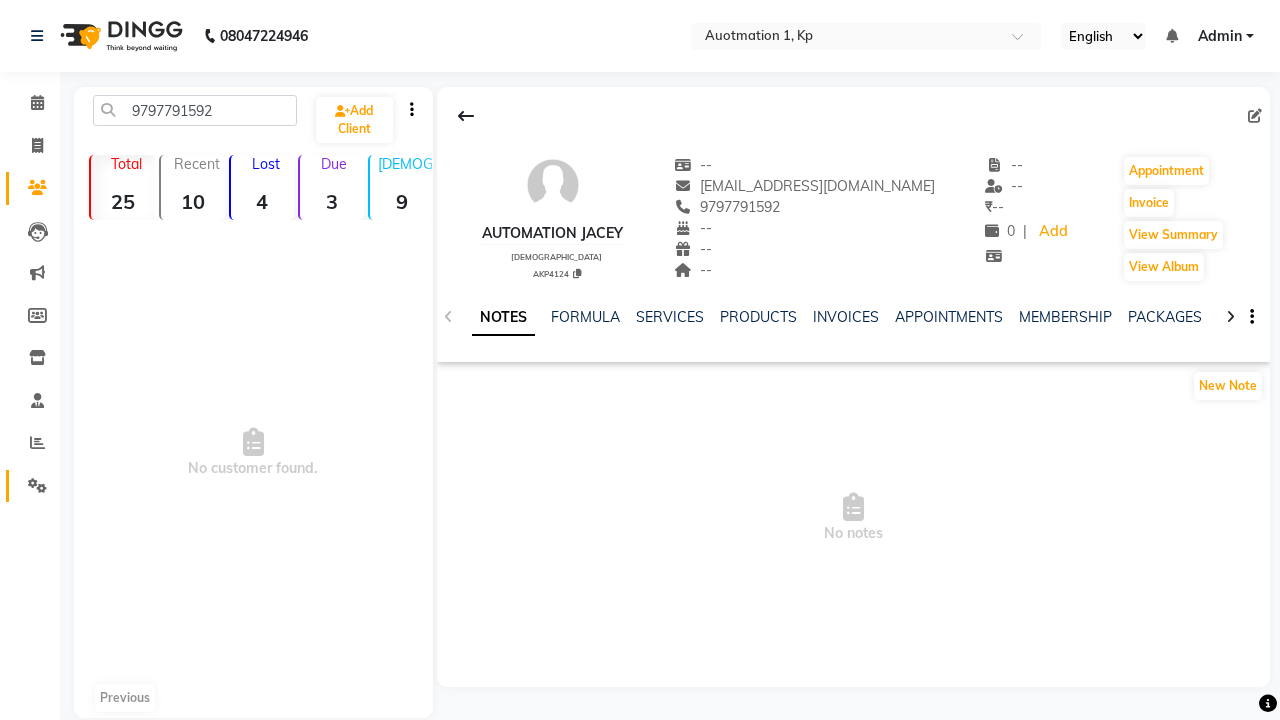 click 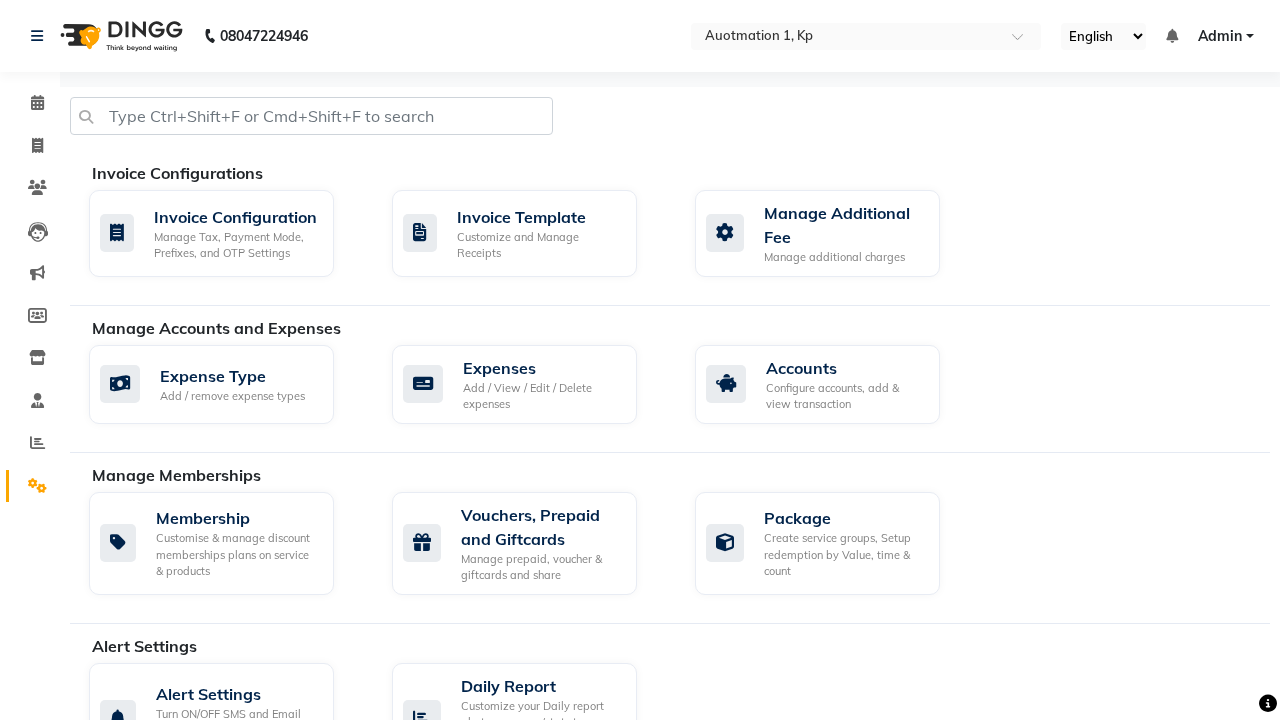 click on "Manage reset opening cash, change password." 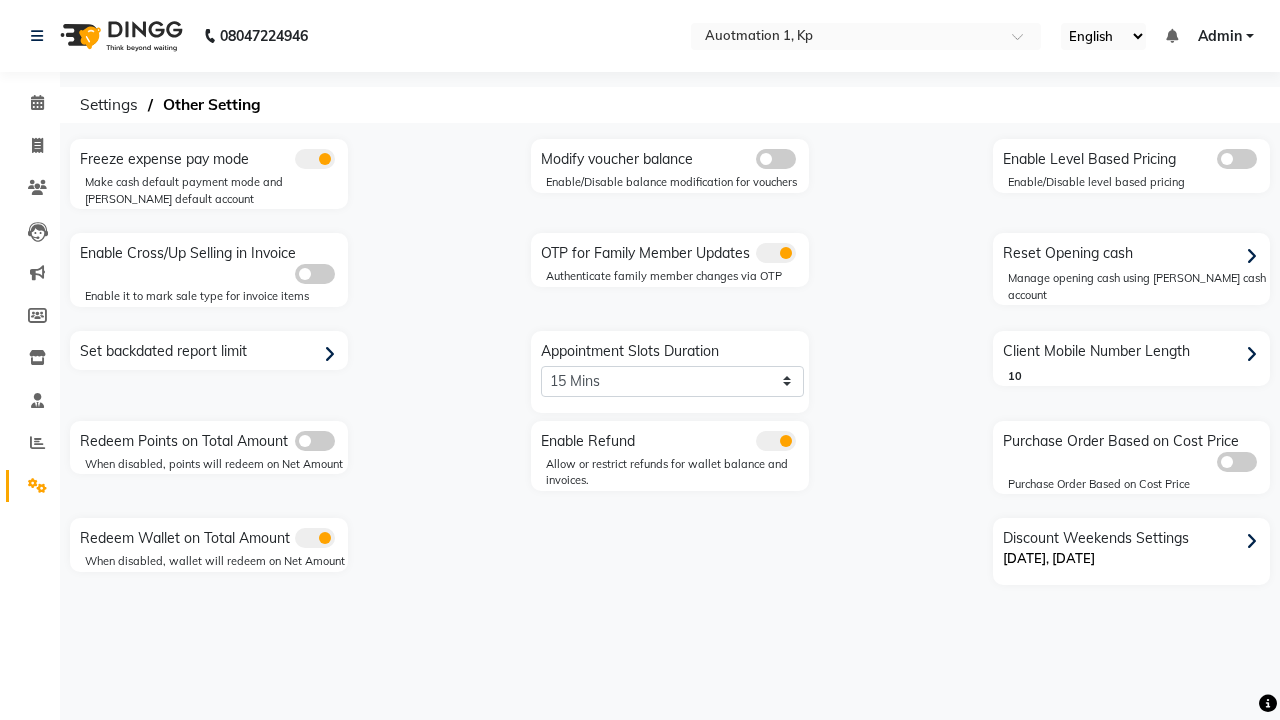 click 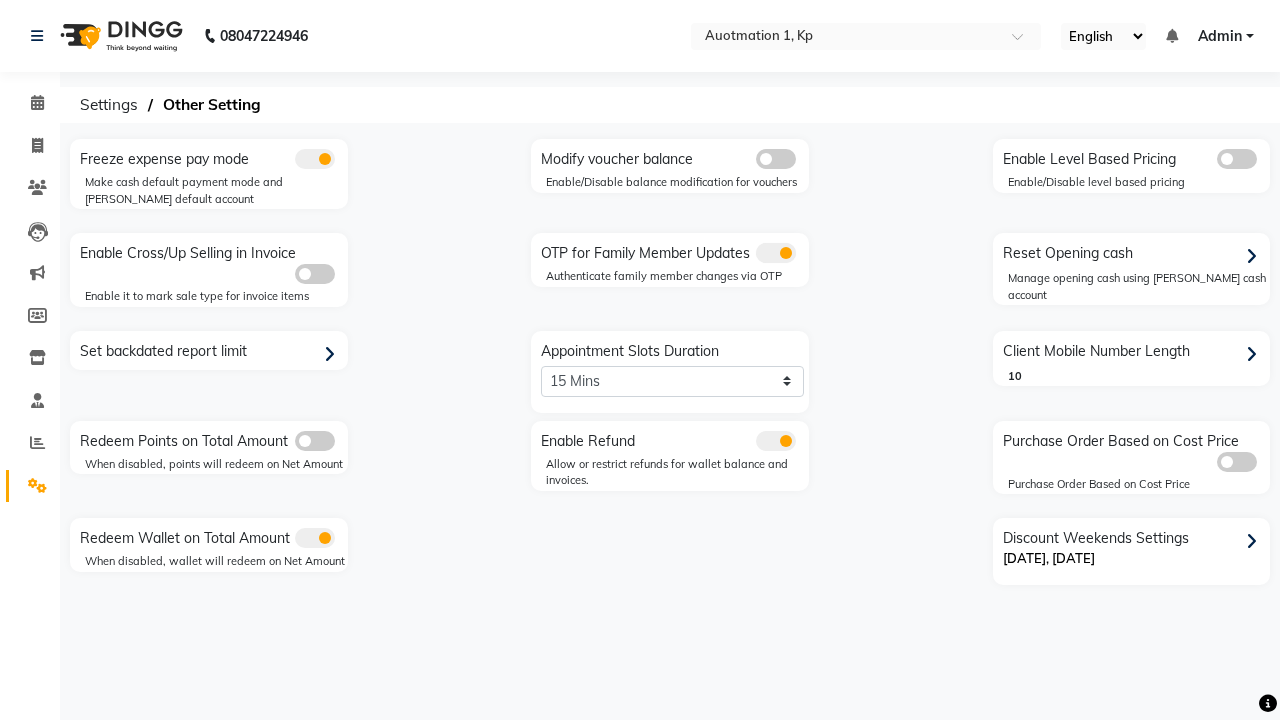 click 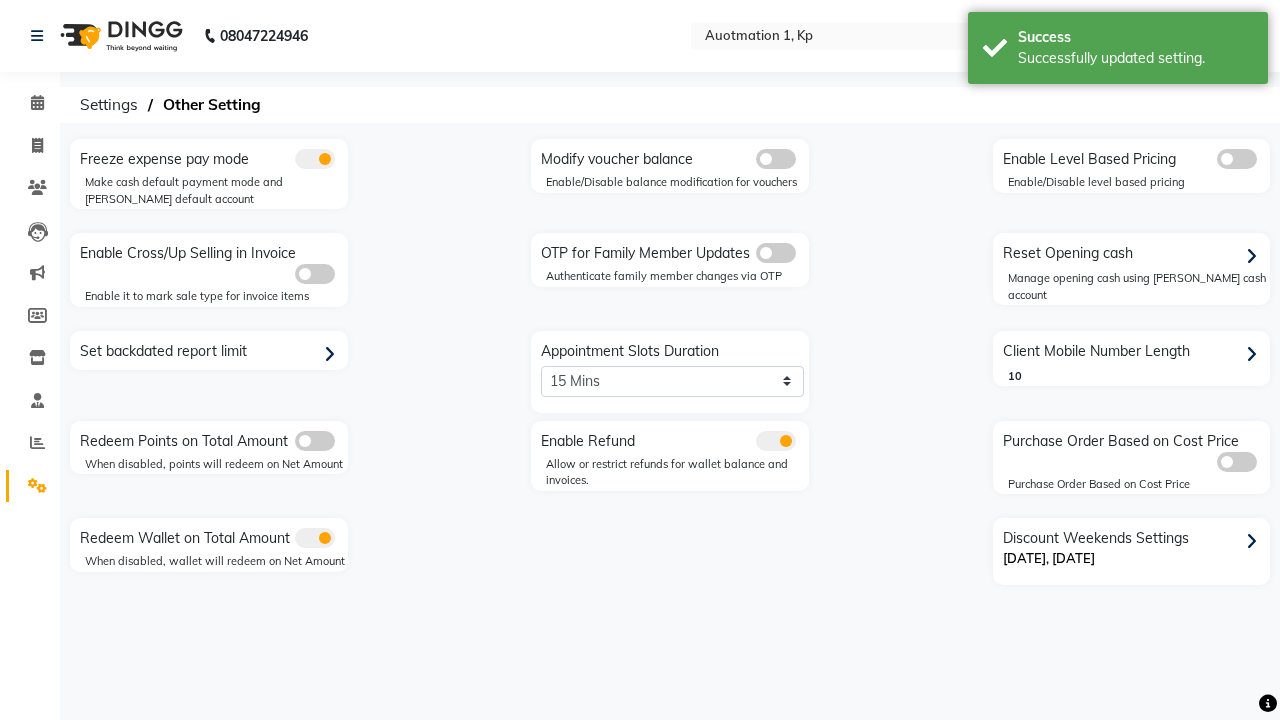 scroll, scrollTop: 0, scrollLeft: 5, axis: horizontal 